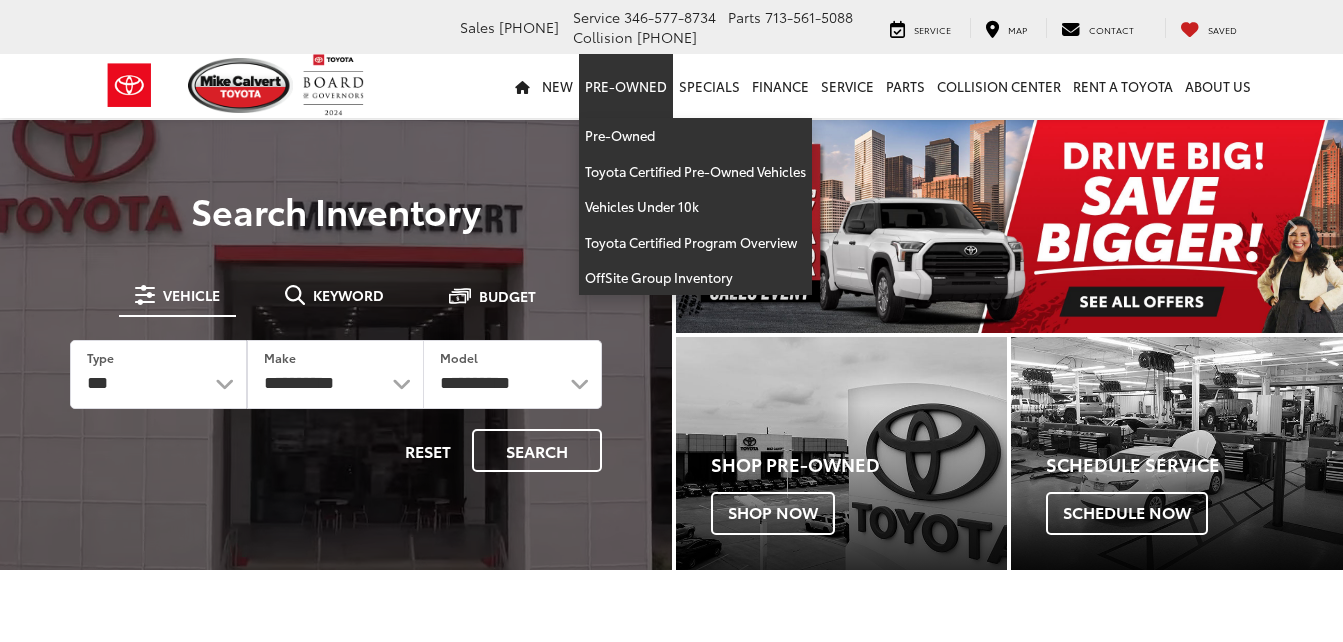 scroll, scrollTop: 0, scrollLeft: 0, axis: both 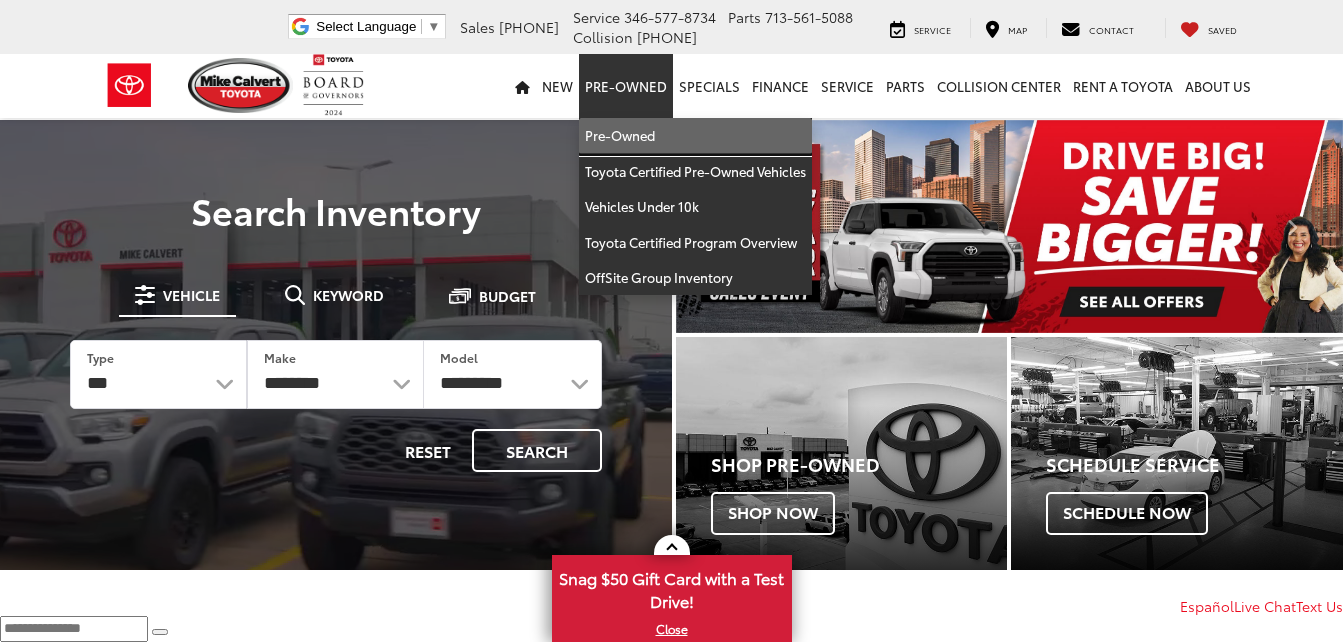 click on "Pre-Owned" at bounding box center [695, 136] 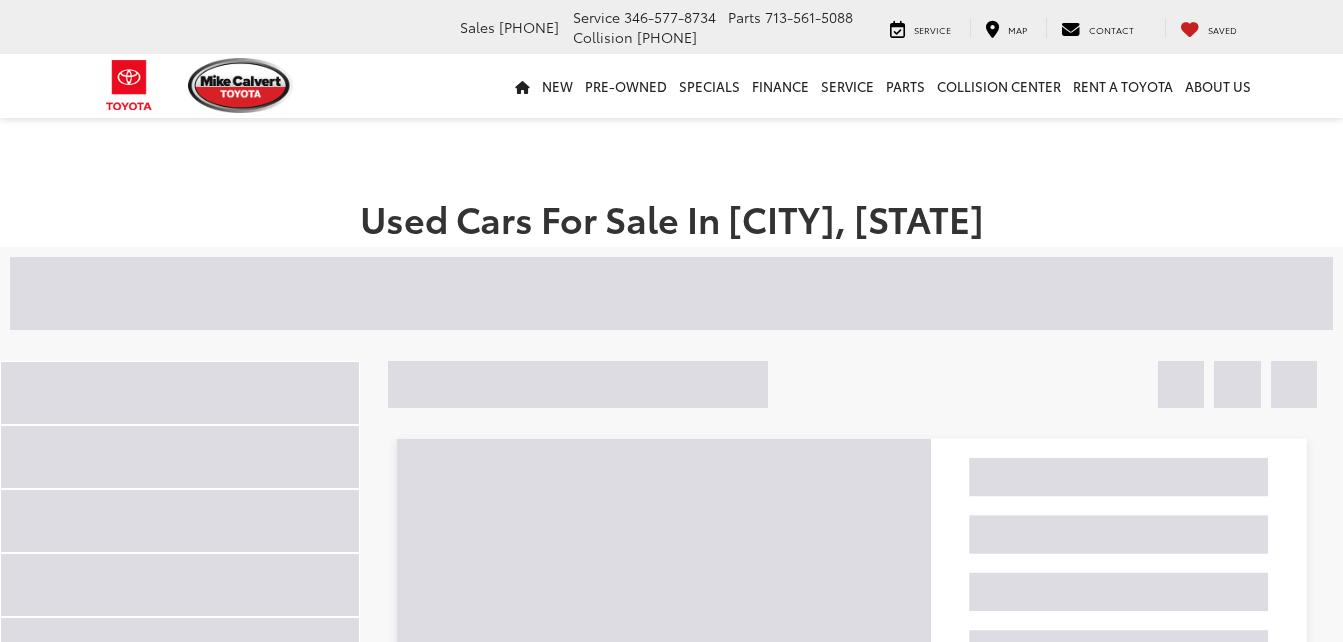 scroll, scrollTop: 0, scrollLeft: 0, axis: both 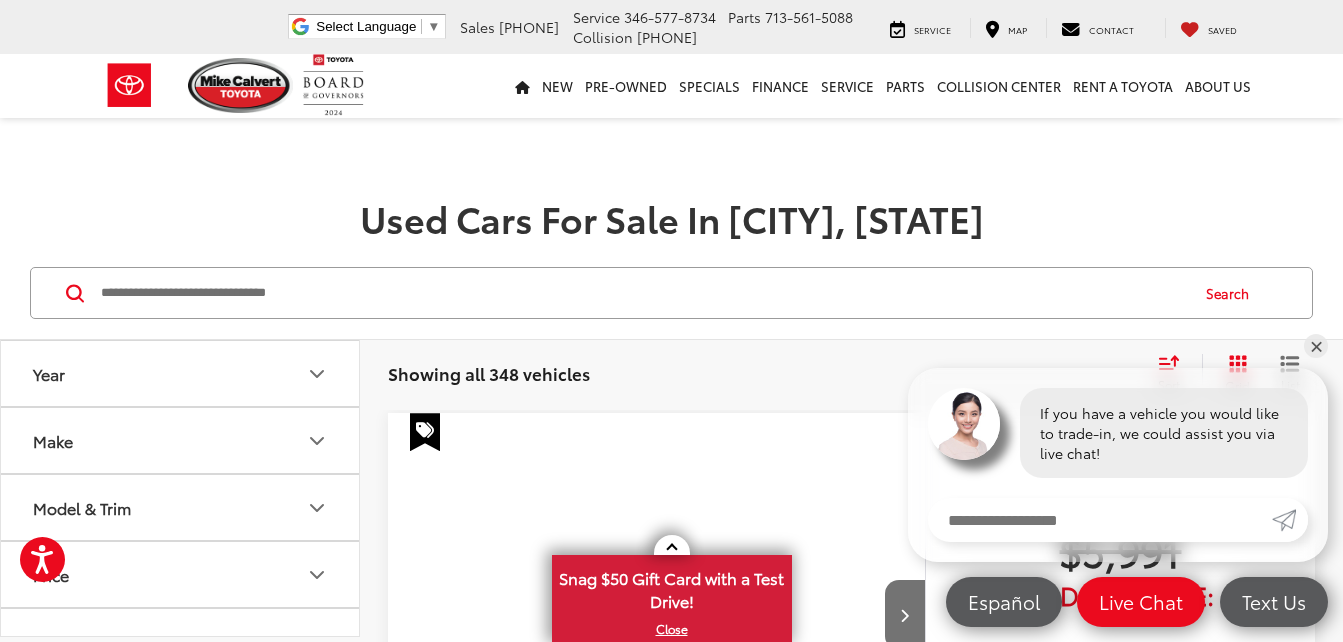 click at bounding box center (643, 293) 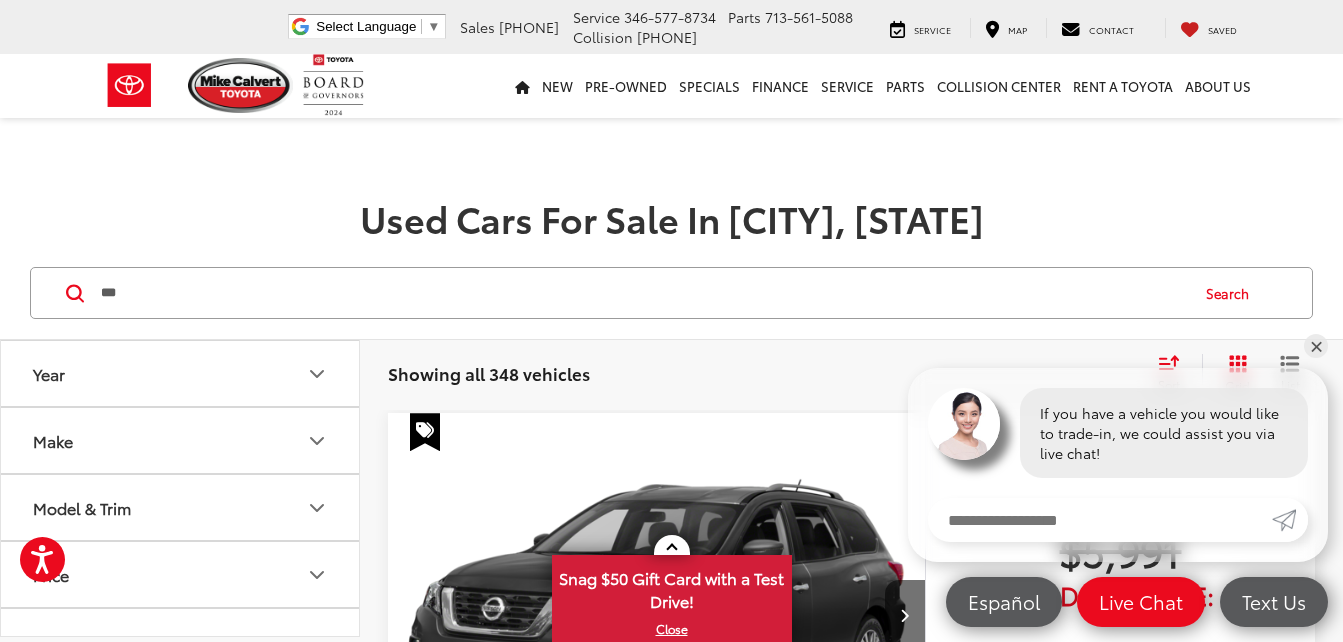 type on "***" 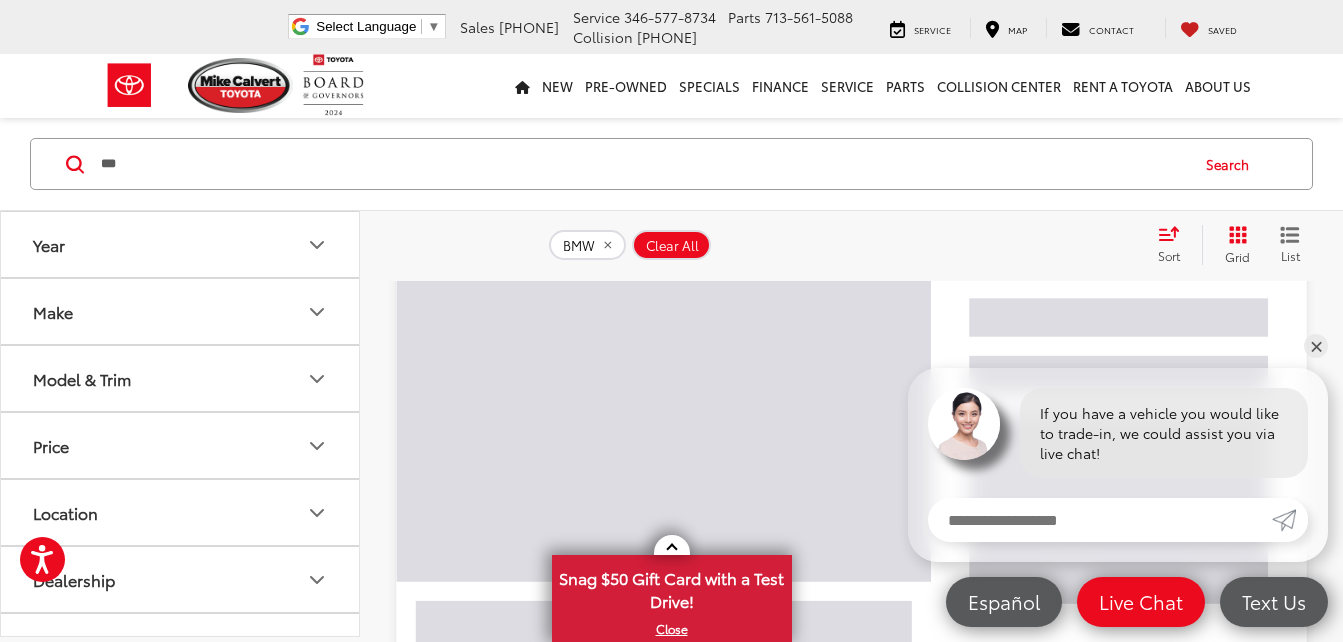 scroll, scrollTop: 0, scrollLeft: 0, axis: both 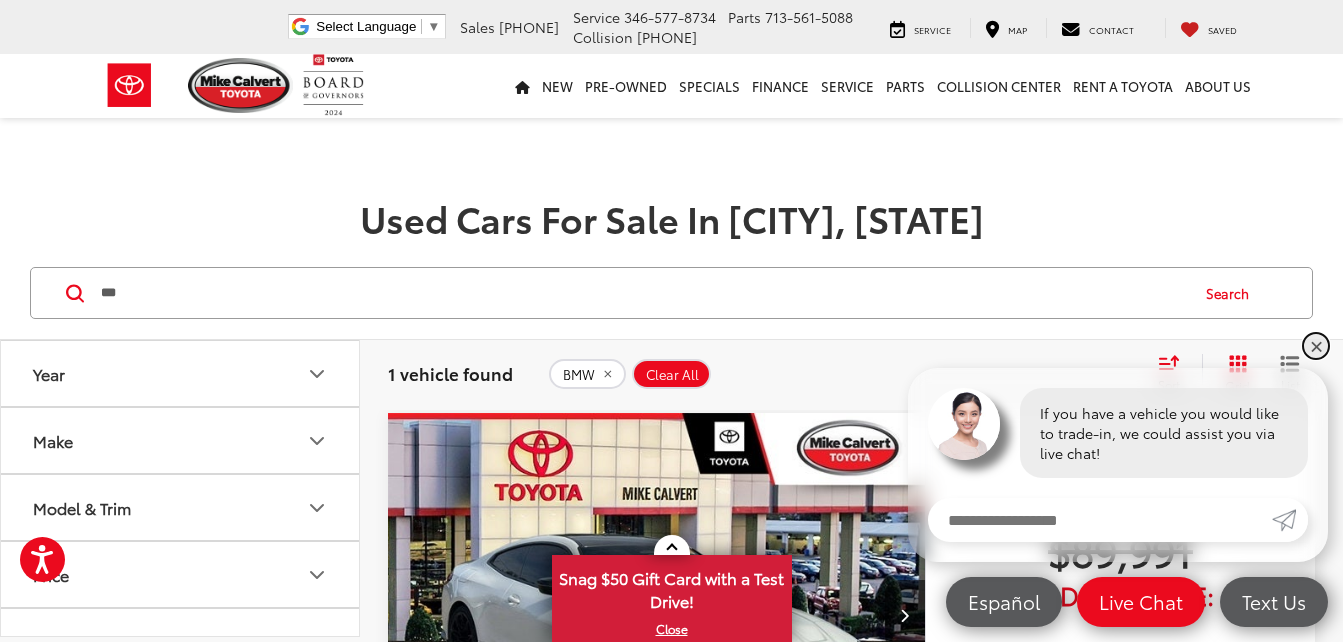 click on "✕" at bounding box center (1316, 346) 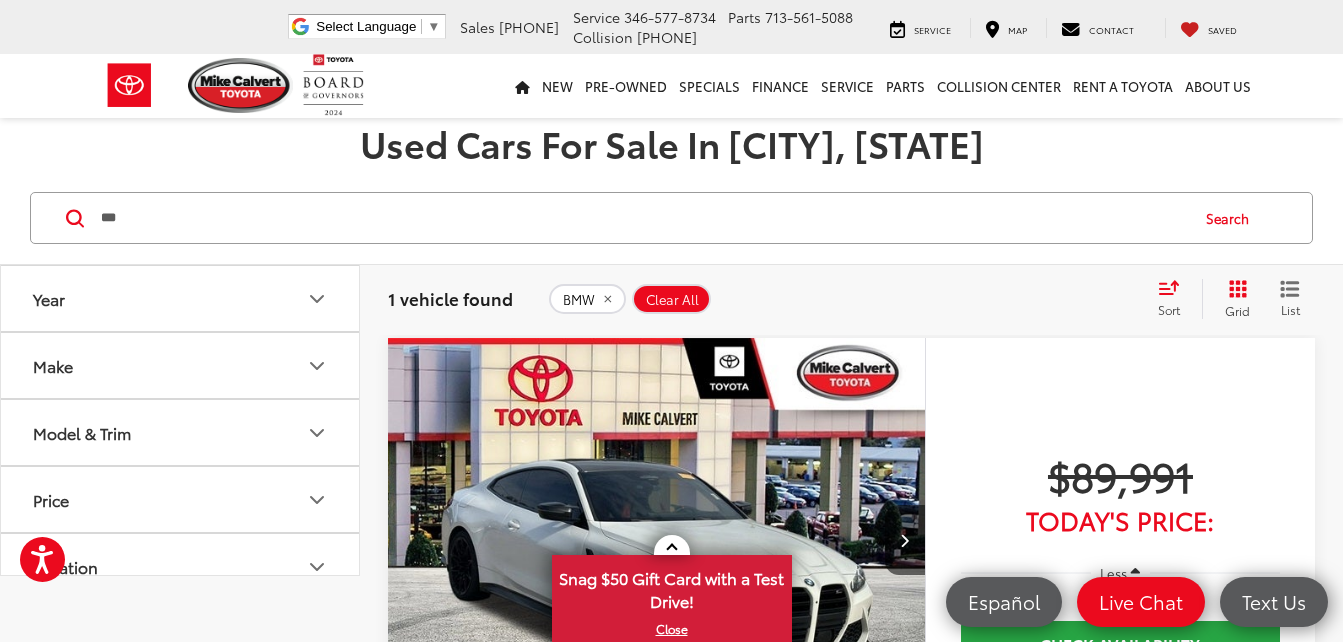 scroll, scrollTop: 200, scrollLeft: 0, axis: vertical 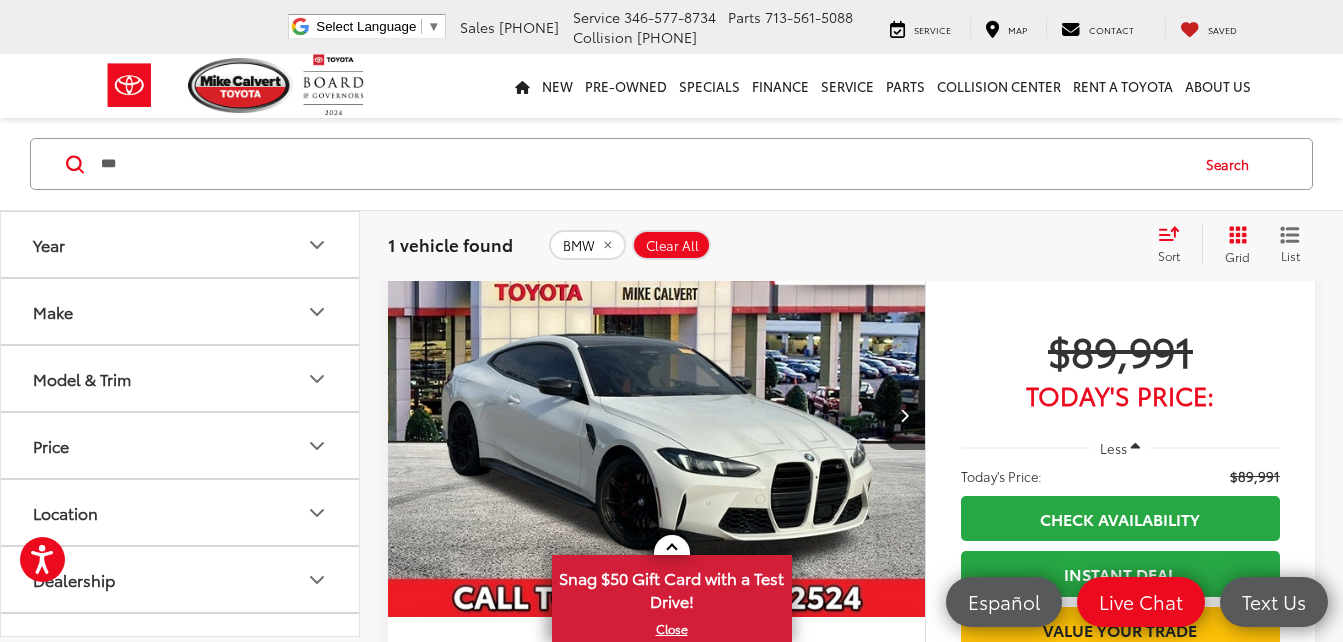 click at bounding box center [657, 415] 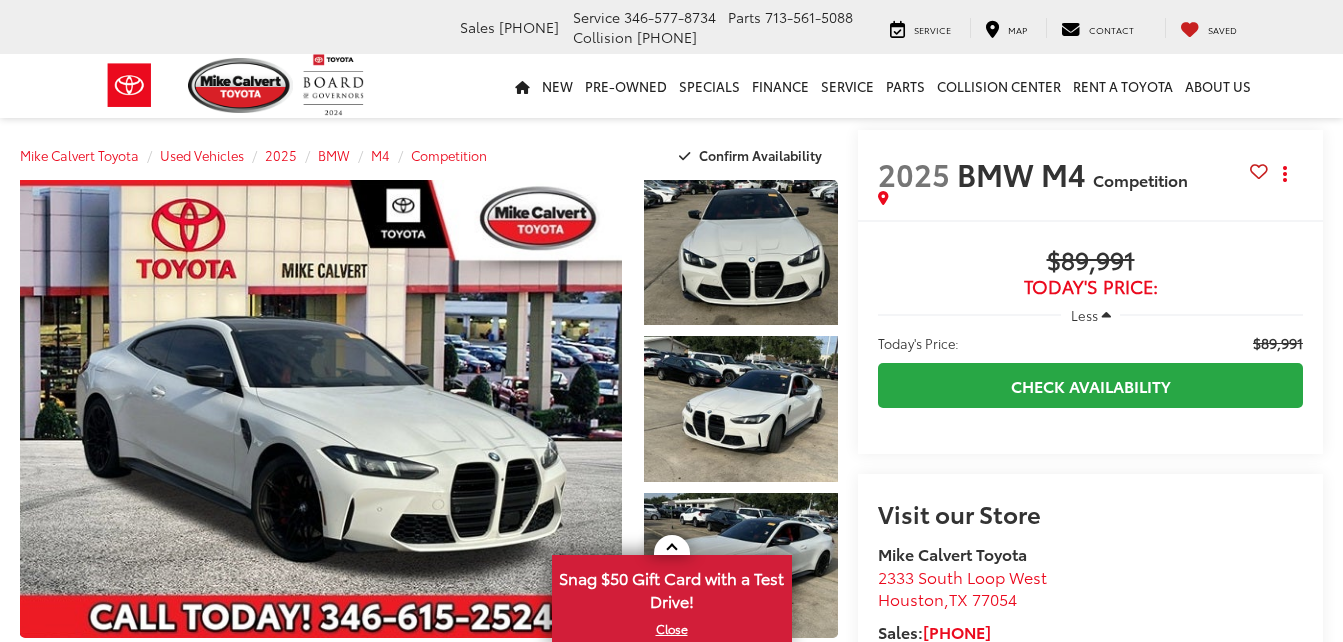 scroll, scrollTop: 0, scrollLeft: 0, axis: both 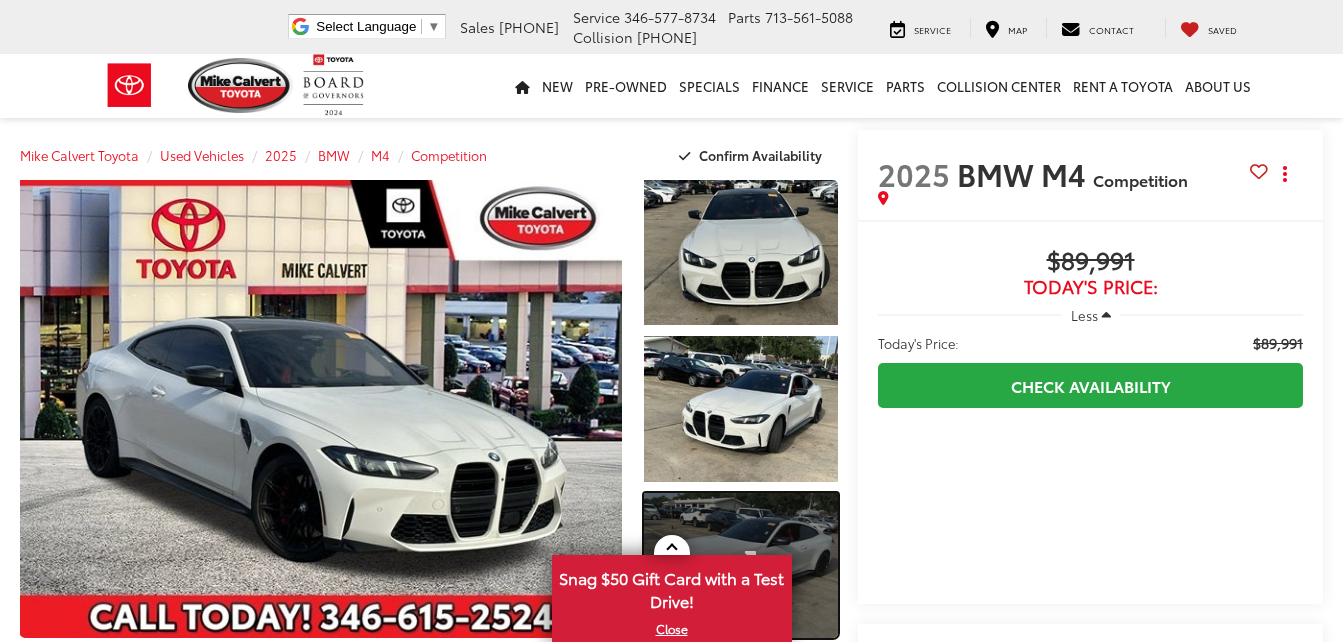 click at bounding box center (741, 565) 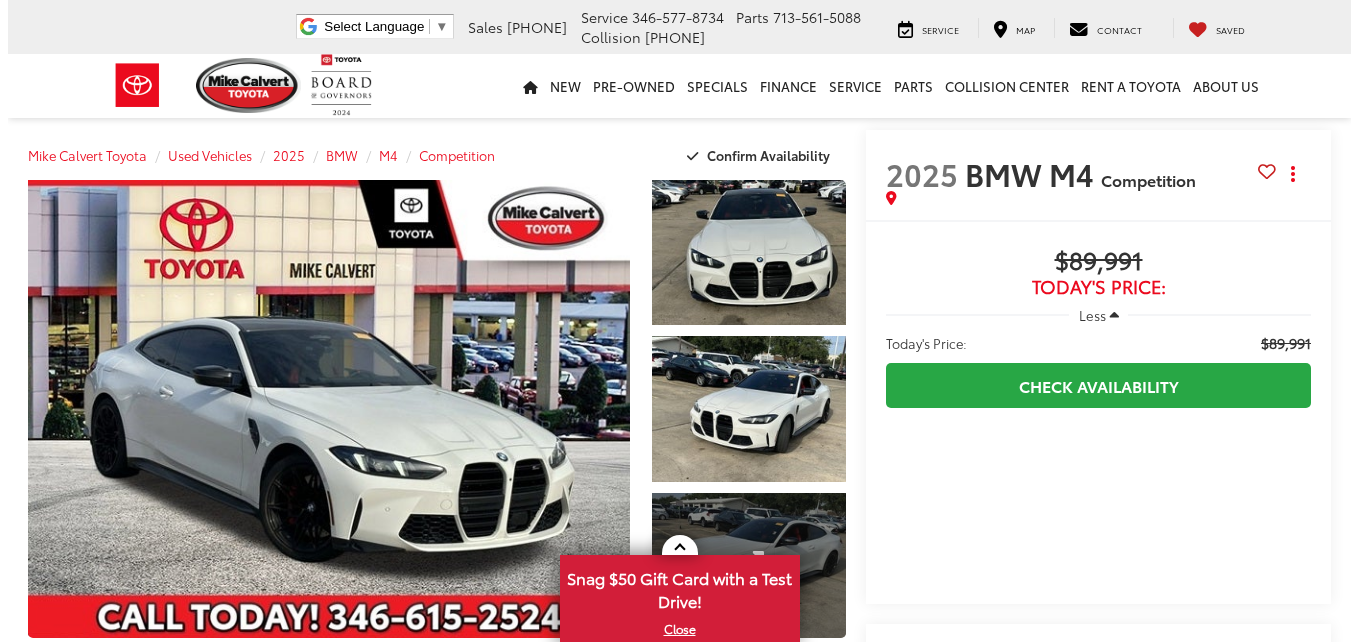 scroll, scrollTop: 444, scrollLeft: 0, axis: vertical 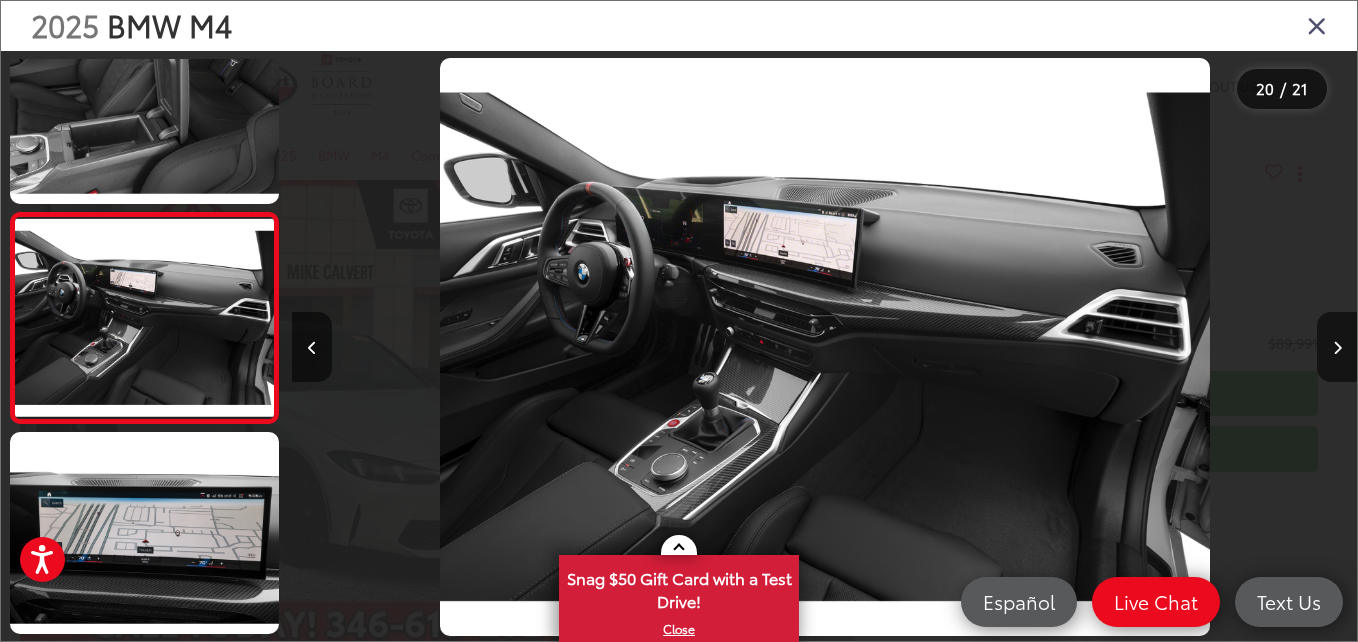 click at bounding box center [1317, 25] 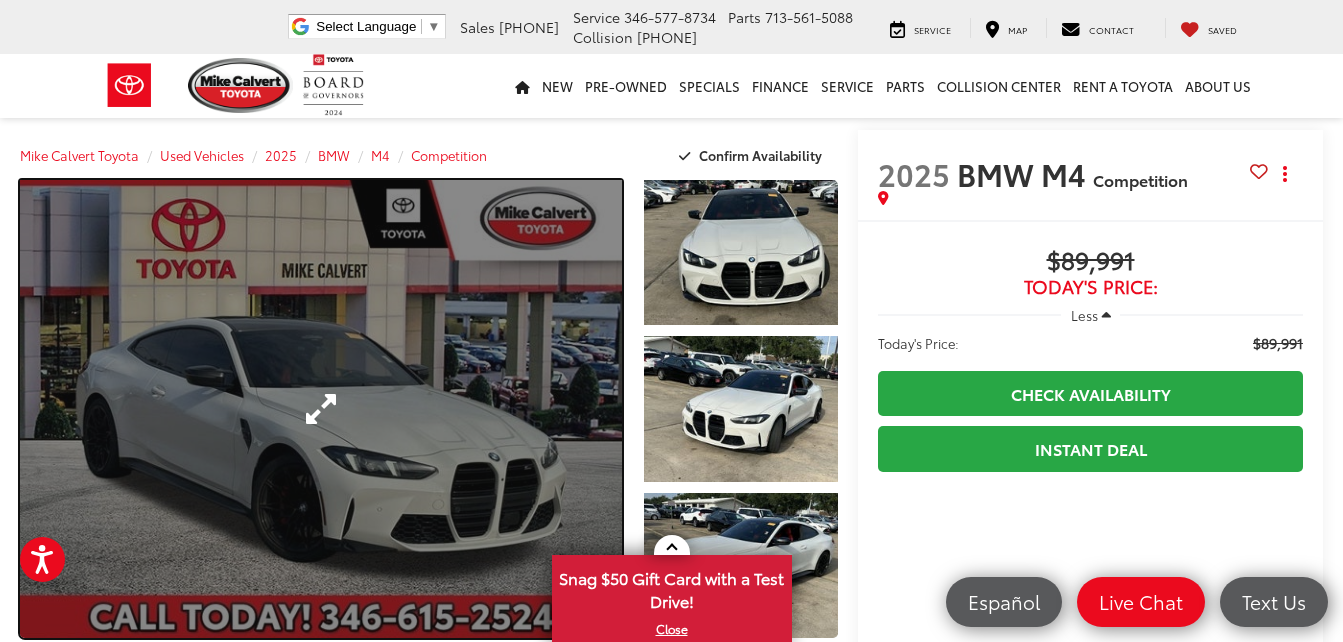 click at bounding box center [321, 409] 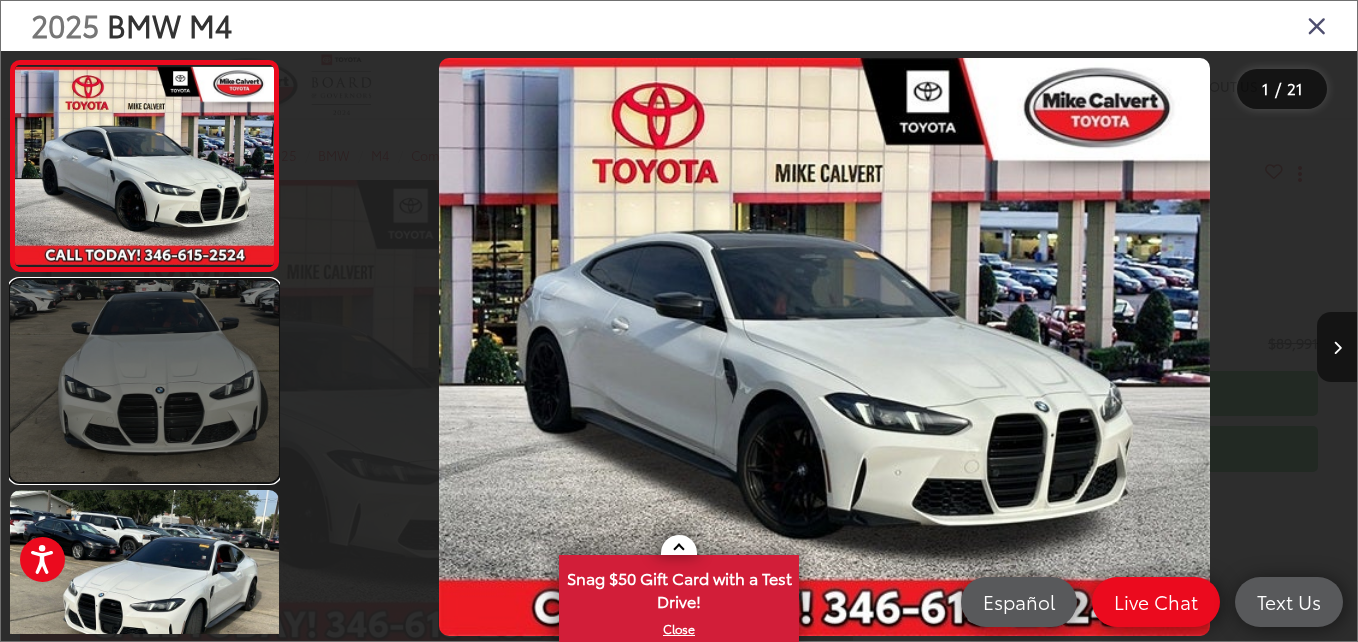 click at bounding box center (144, 381) 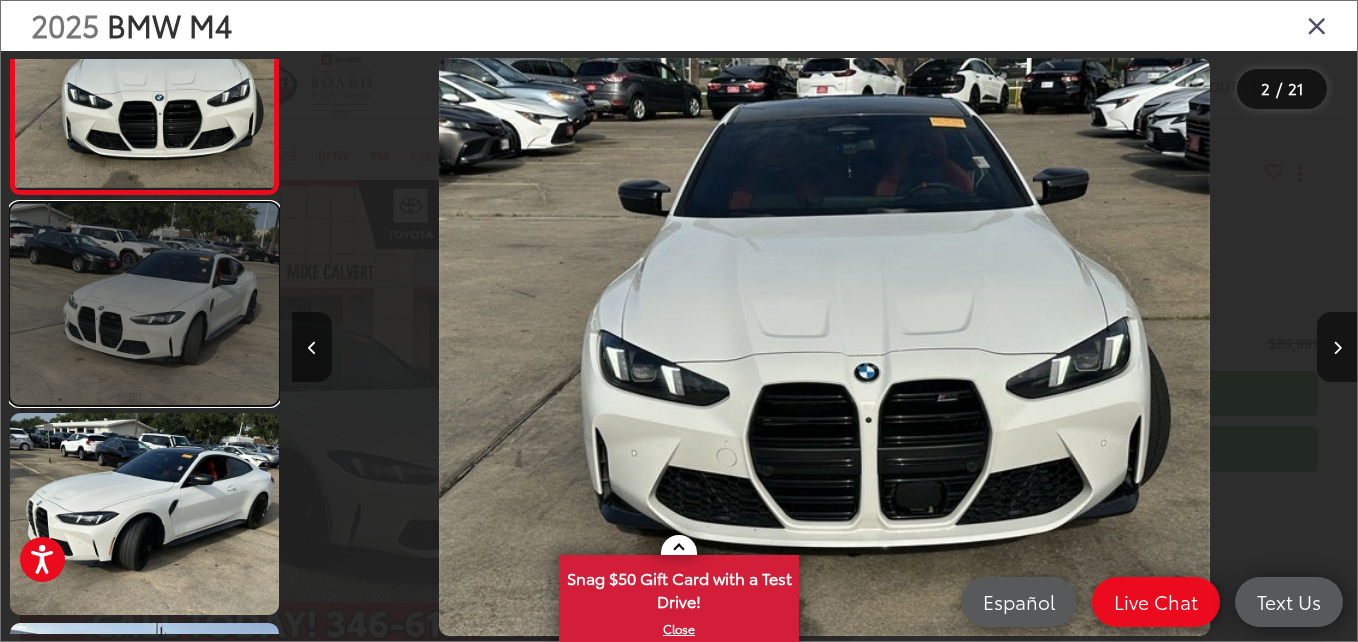 click at bounding box center [144, 304] 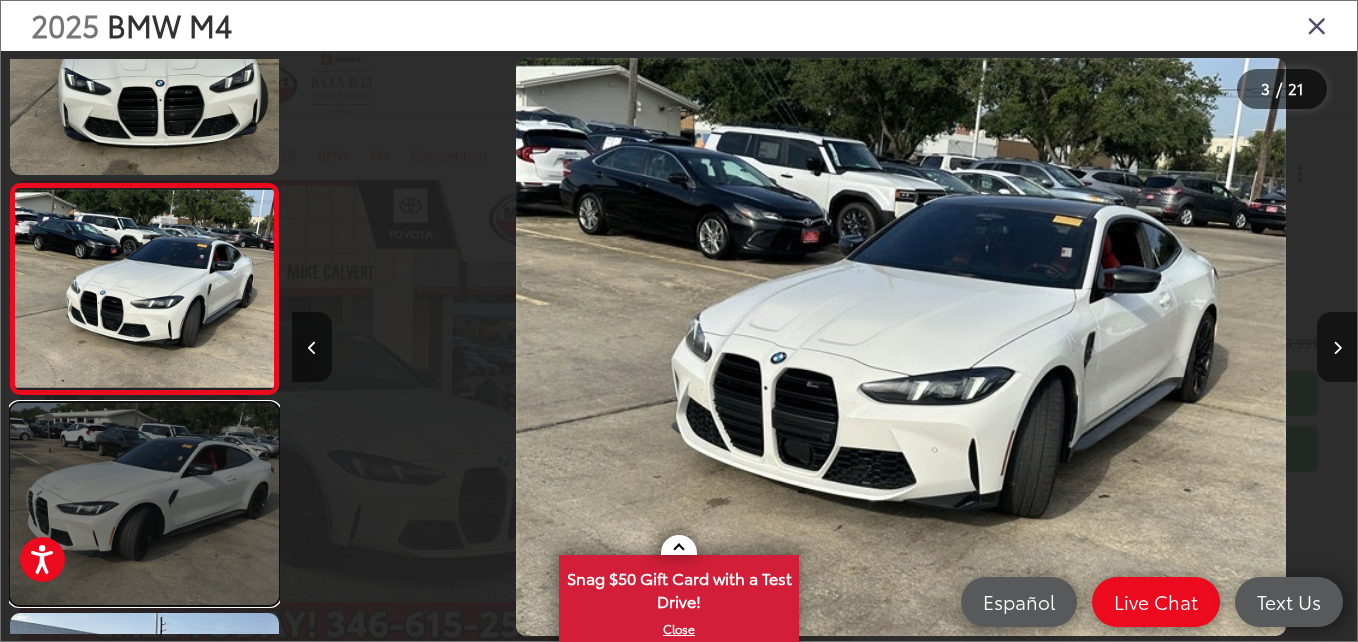 click at bounding box center (144, 504) 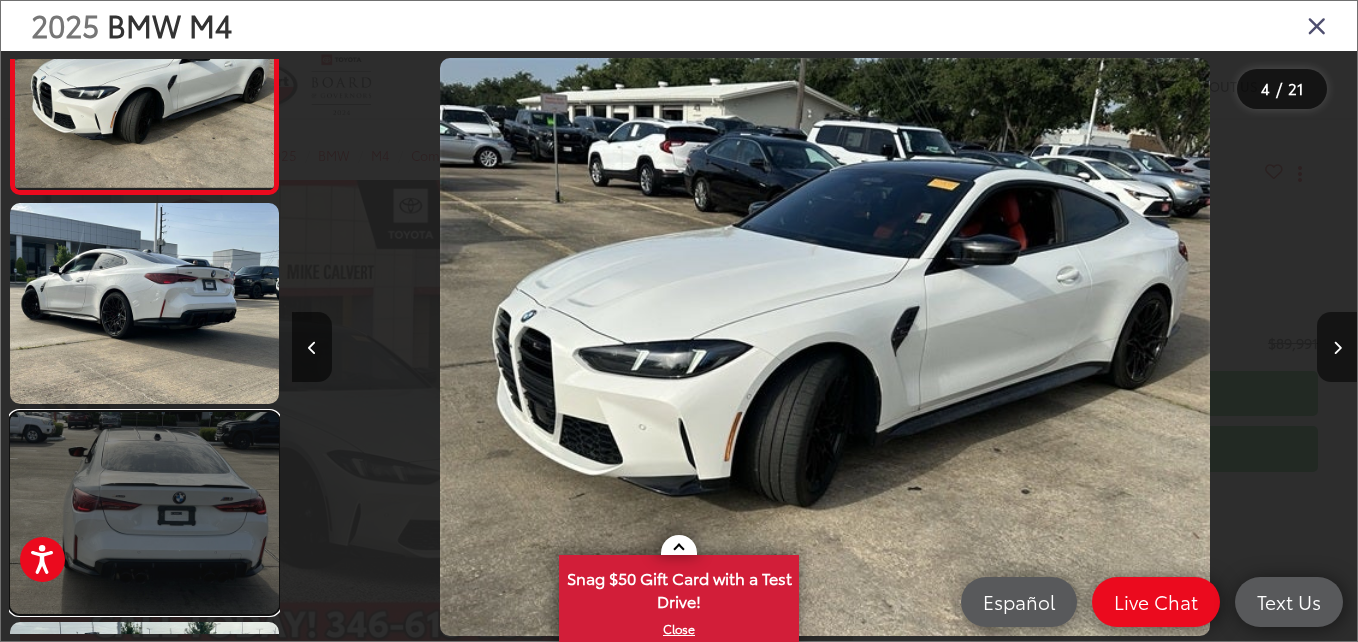 click at bounding box center (144, 513) 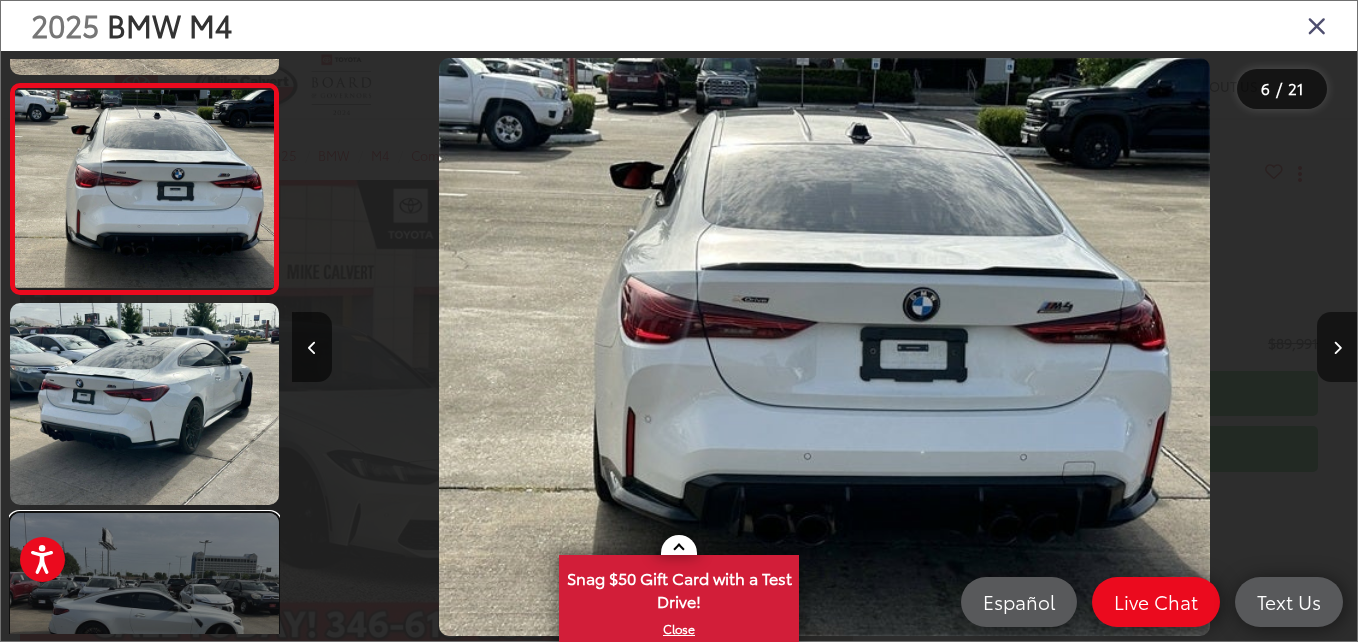 click at bounding box center [144, 614] 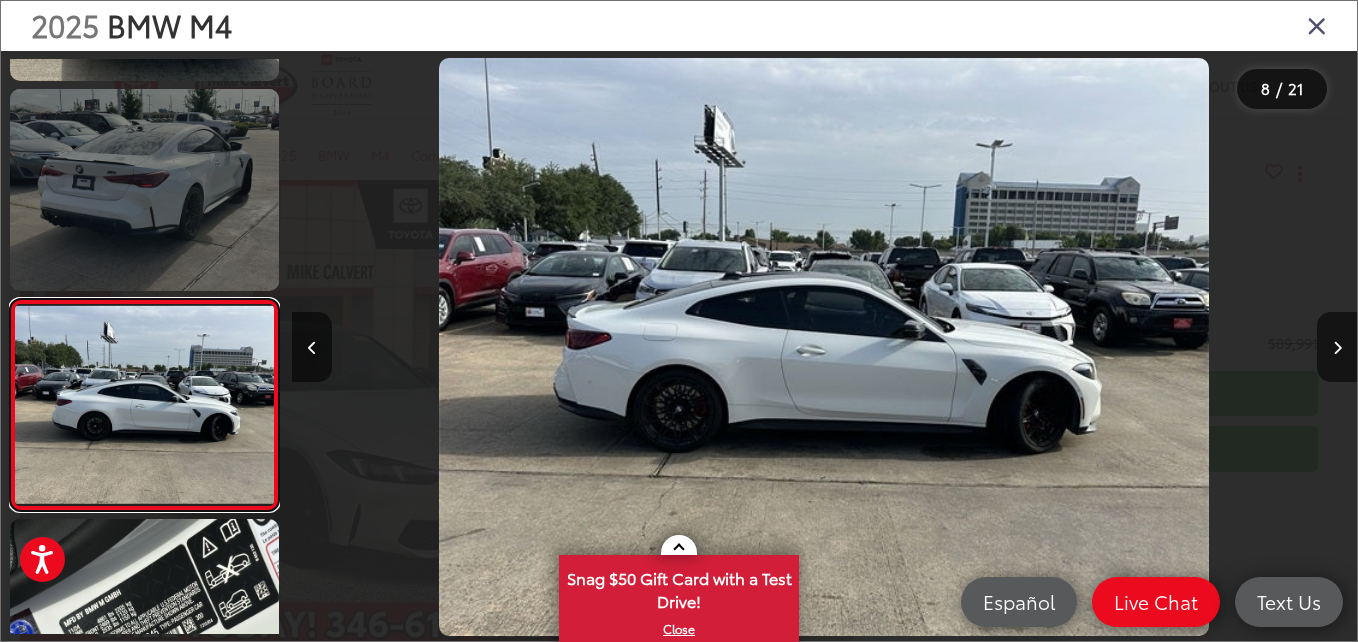 scroll, scrollTop: 1346, scrollLeft: 0, axis: vertical 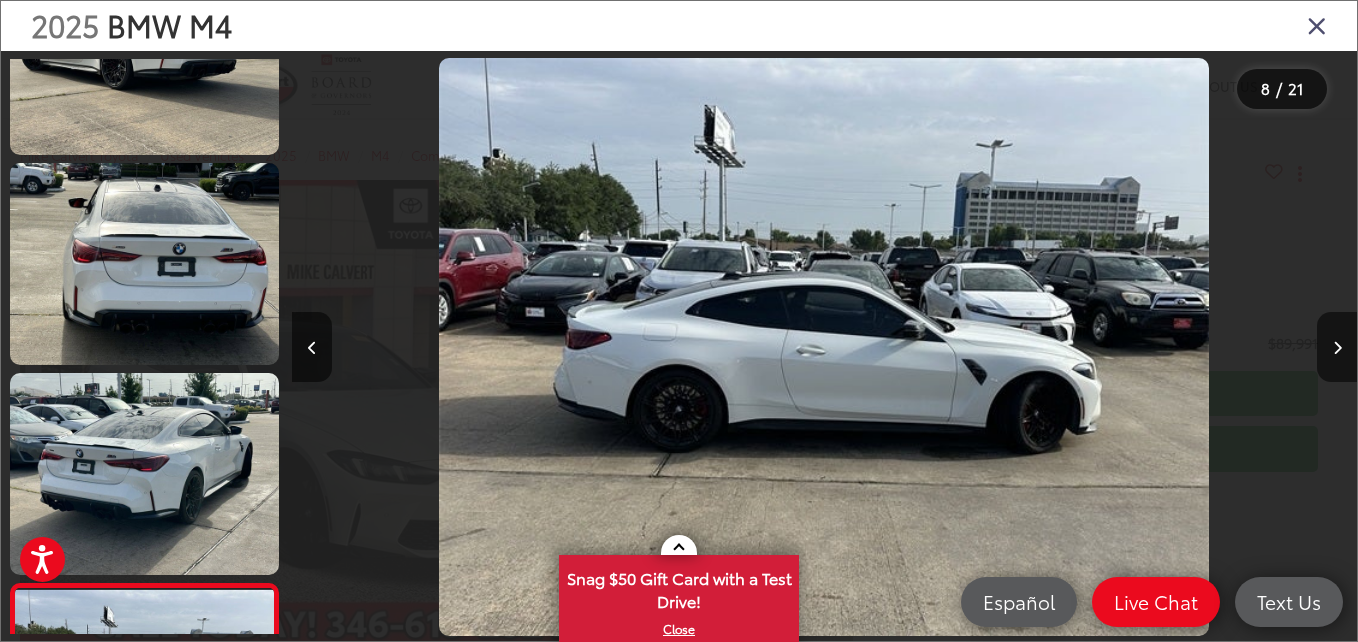 click at bounding box center (1317, 25) 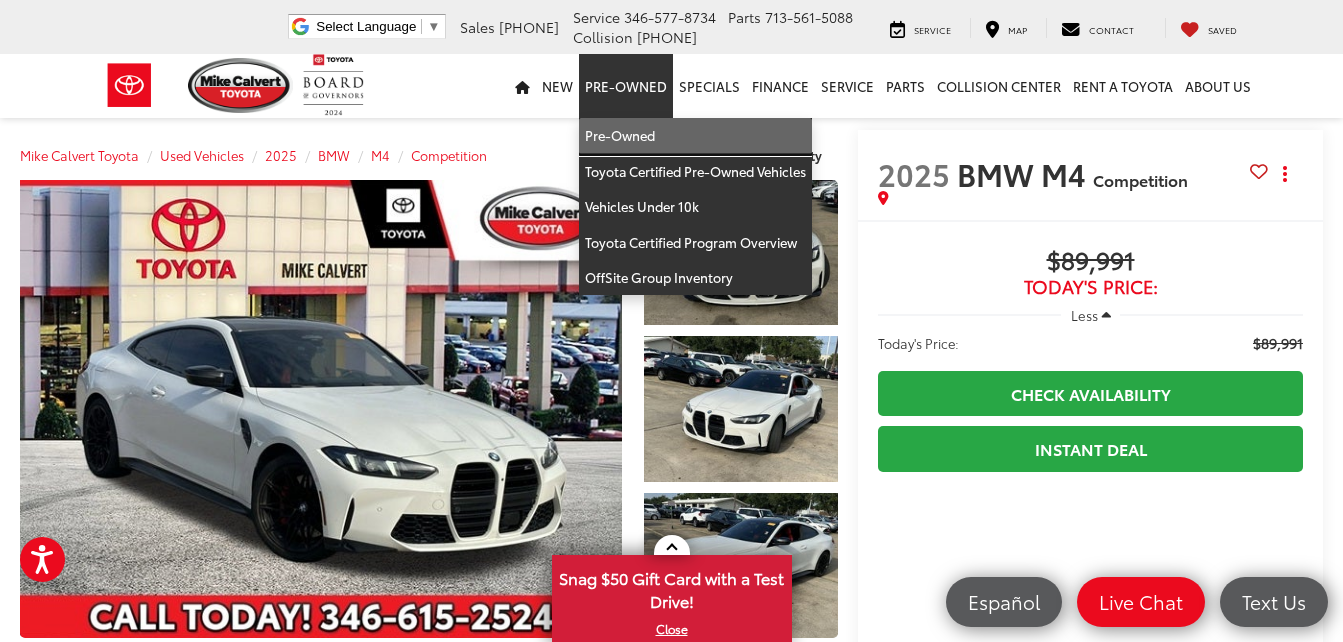 drag, startPoint x: 633, startPoint y: 135, endPoint x: 671, endPoint y: 111, distance: 44.94441 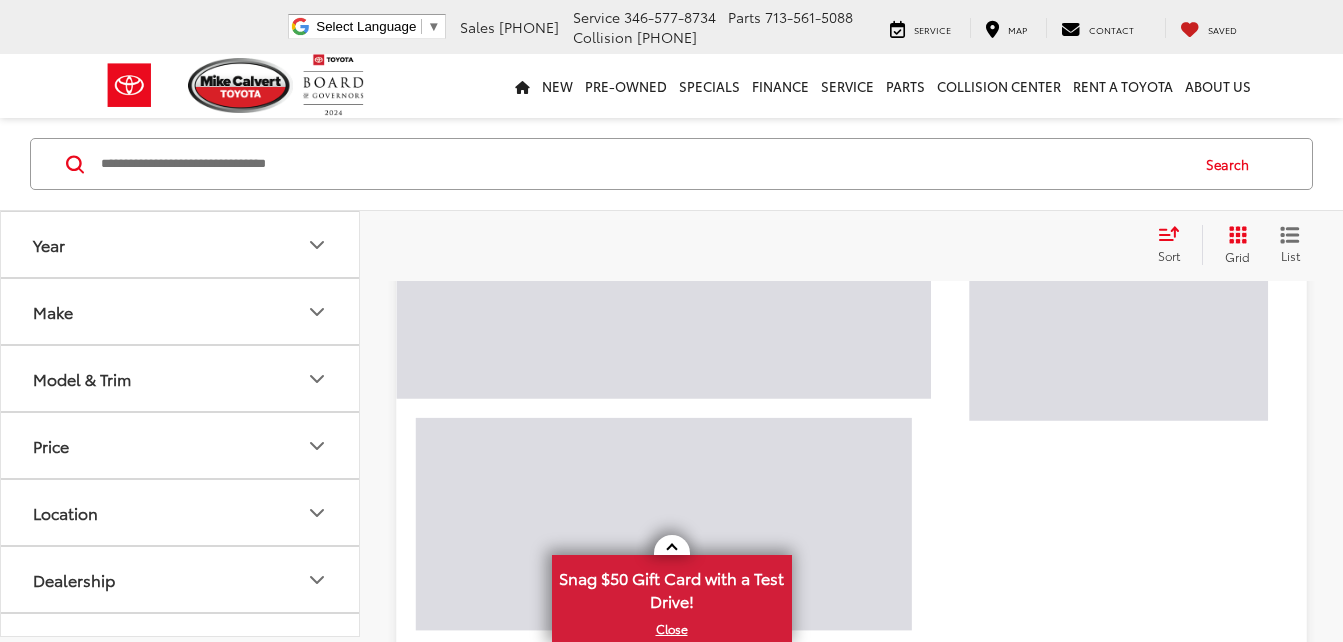 scroll, scrollTop: 456, scrollLeft: 0, axis: vertical 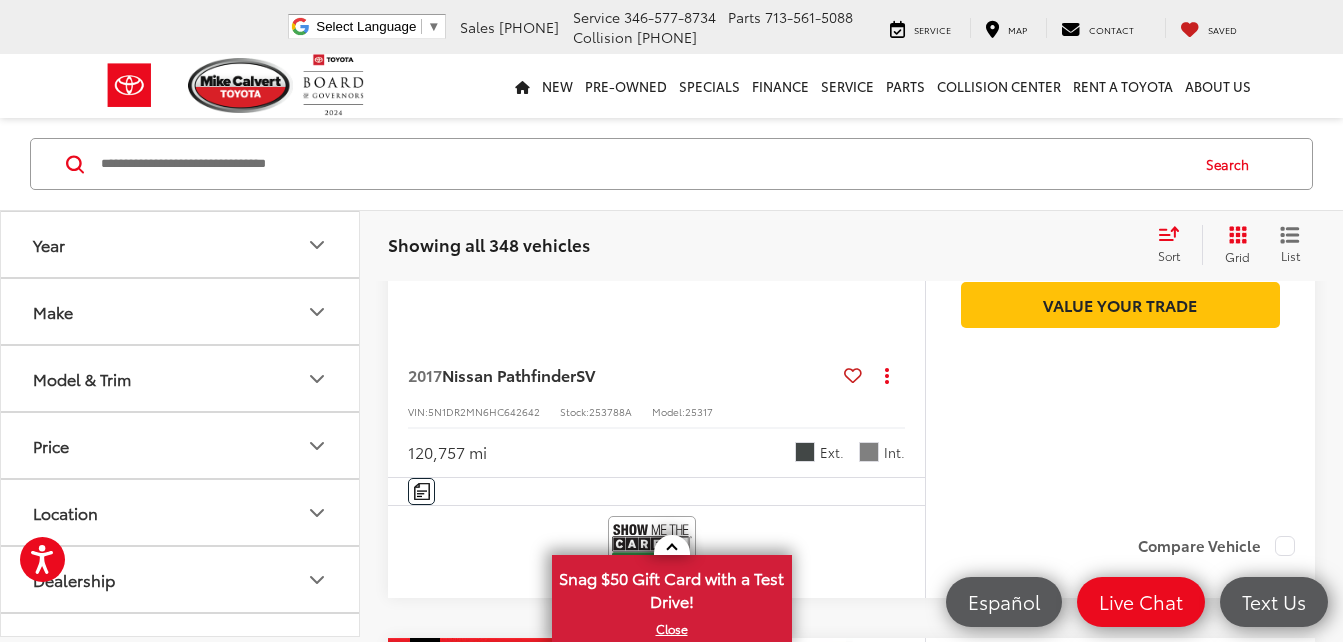 click on "Make" at bounding box center [181, 311] 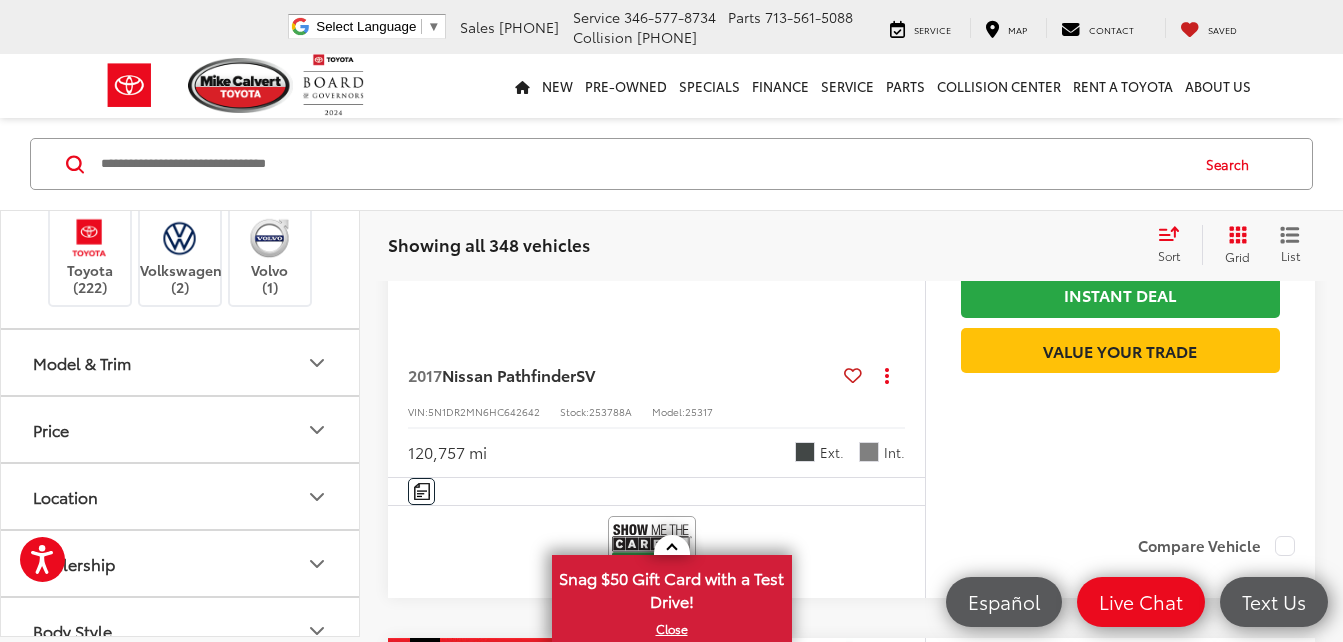 scroll, scrollTop: 700, scrollLeft: 0, axis: vertical 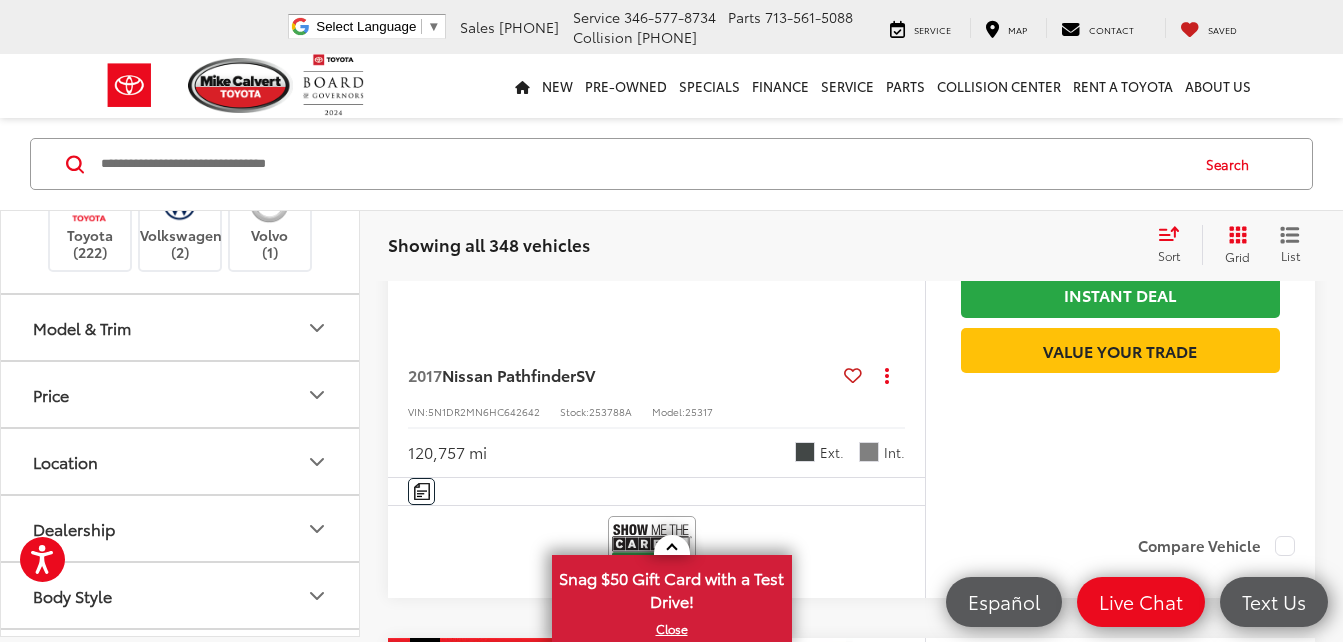 click on "Mercedes-Benz   (1)" at bounding box center [90, 62] 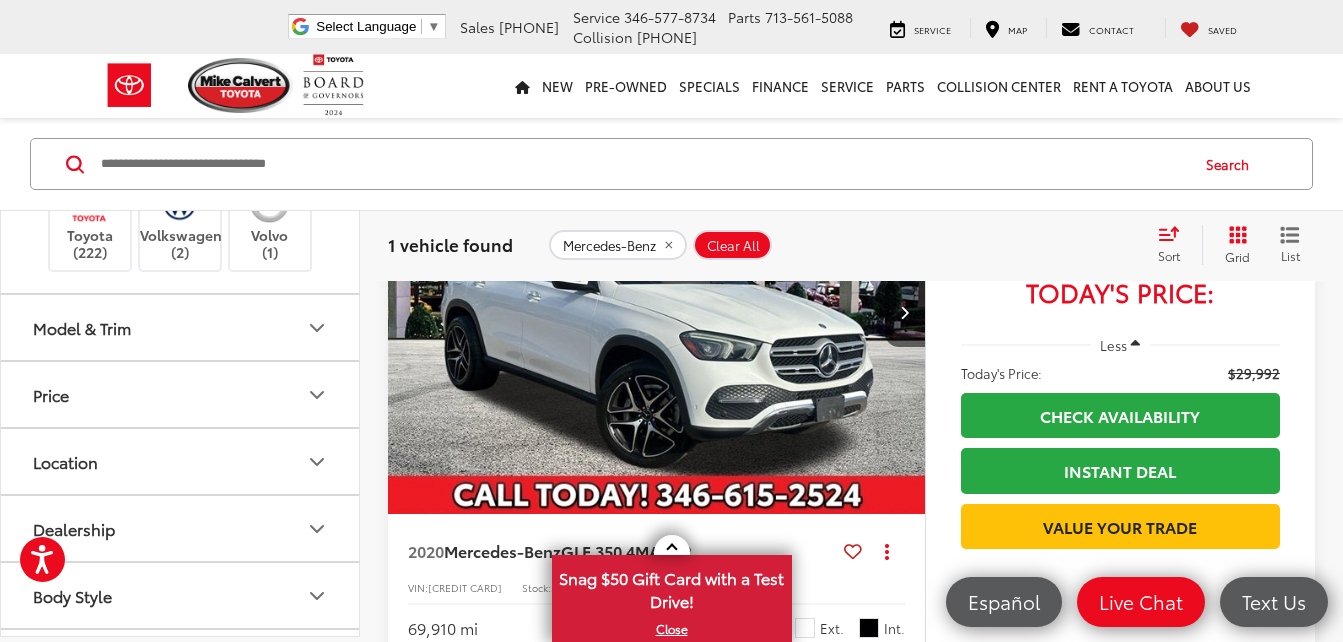 scroll, scrollTop: 400, scrollLeft: 0, axis: vertical 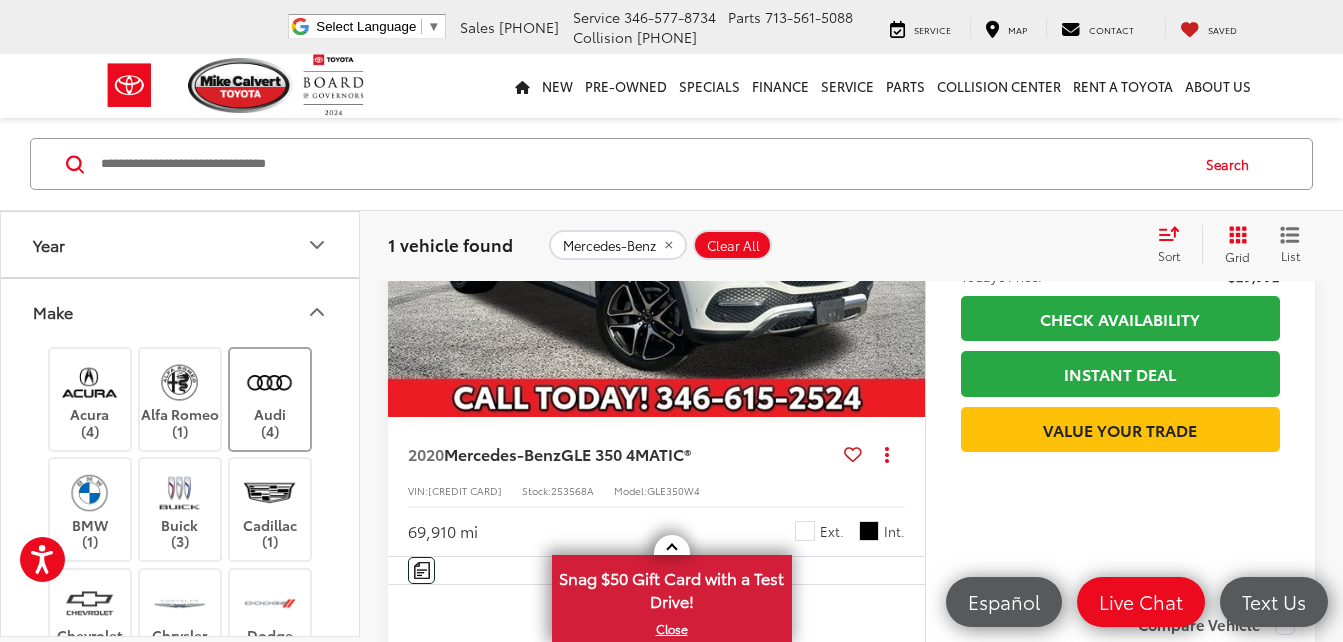 click at bounding box center (269, 382) 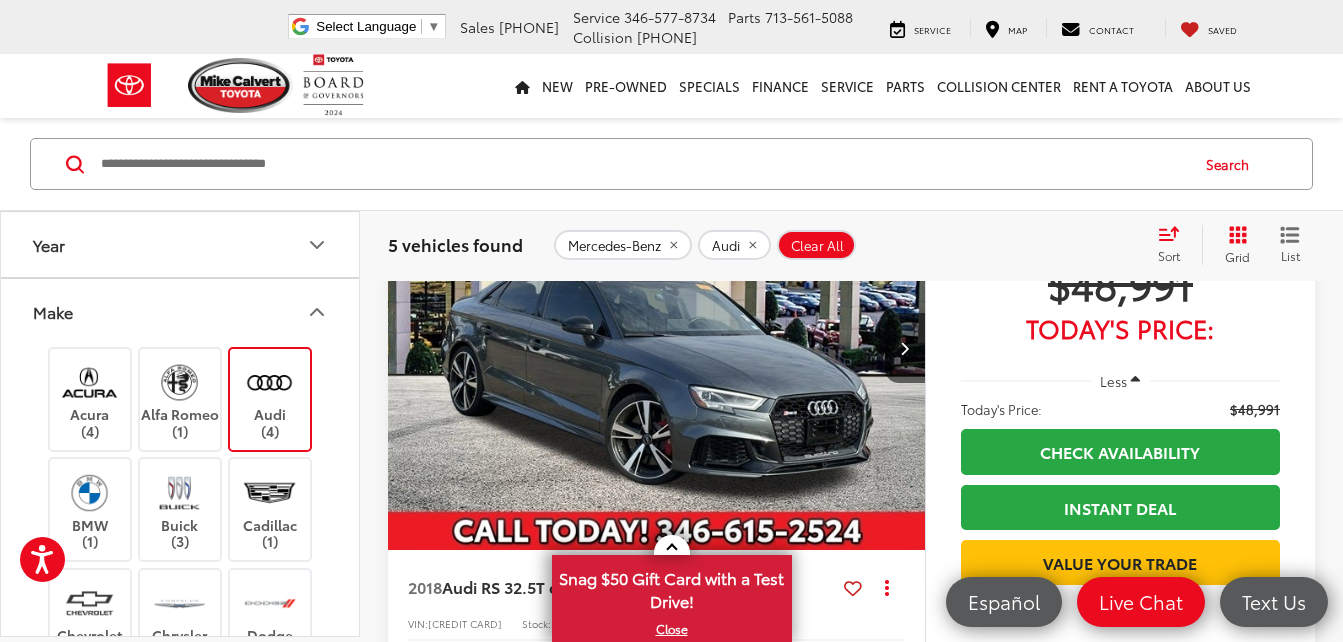 scroll, scrollTop: 3129, scrollLeft: 0, axis: vertical 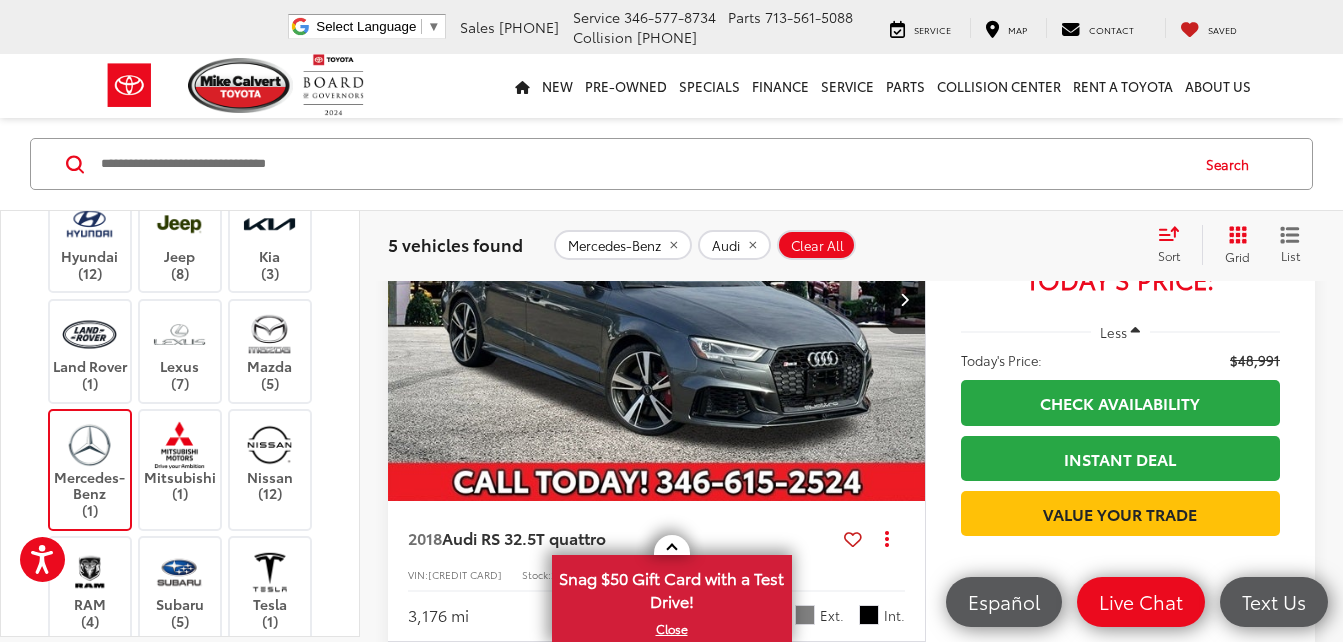 click at bounding box center (89, 444) 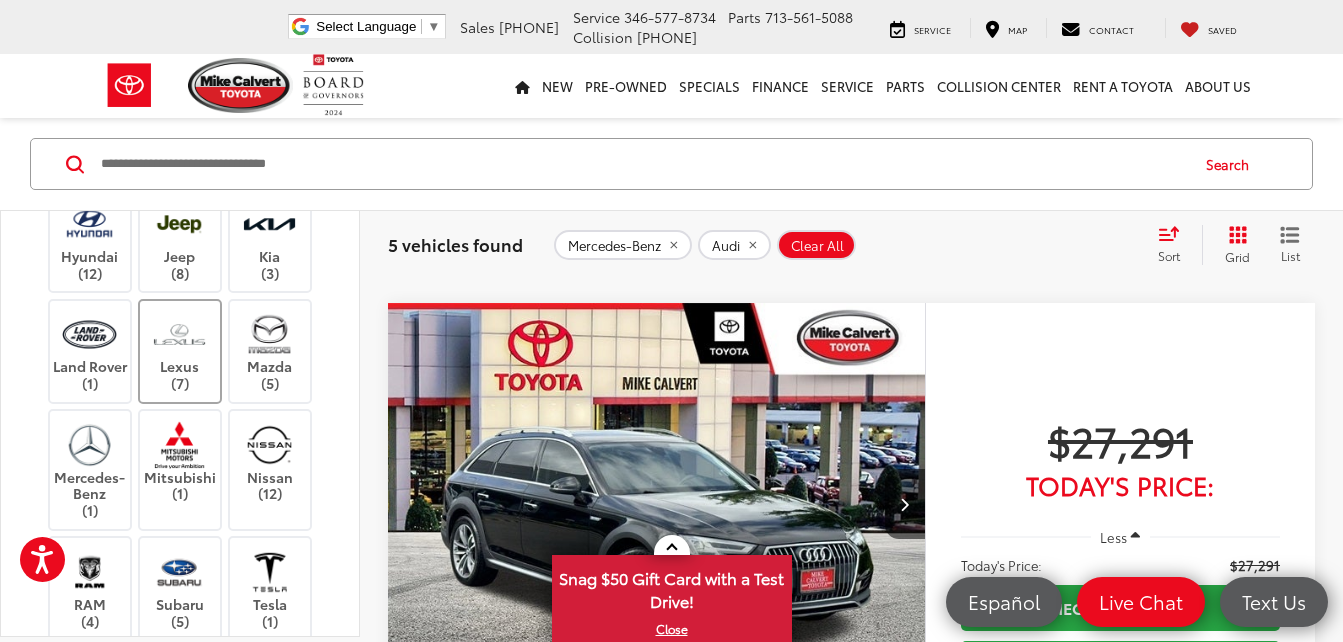 click at bounding box center [179, 334] 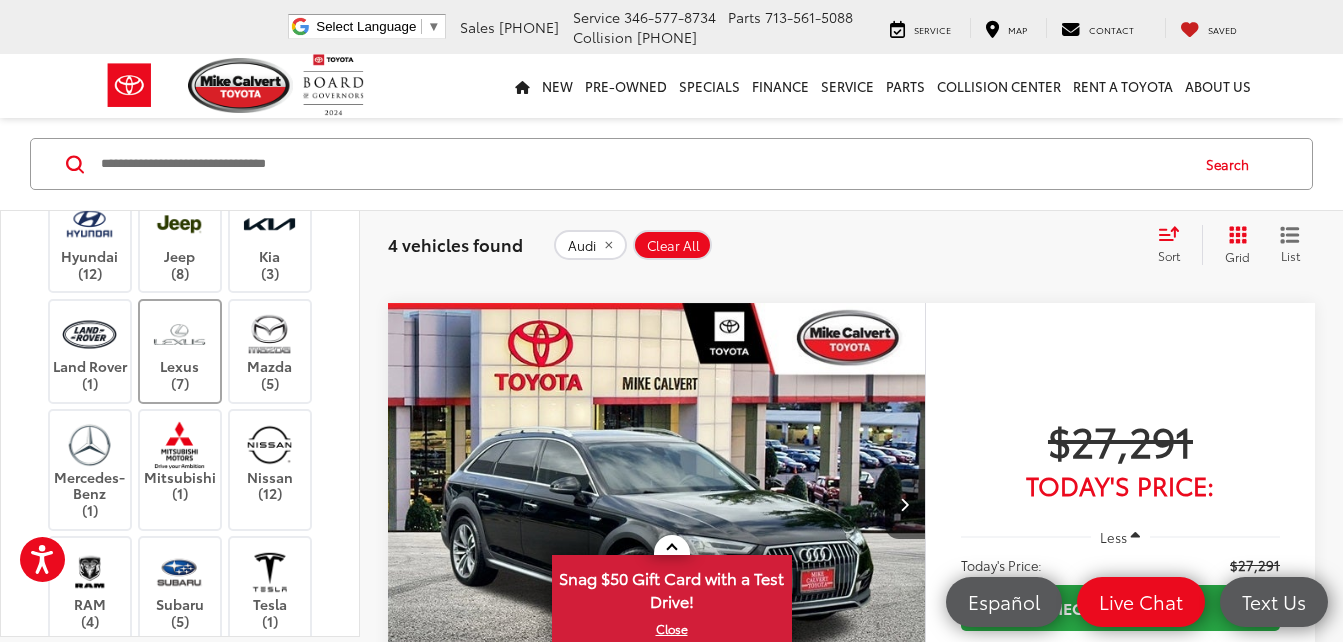 scroll, scrollTop: 129, scrollLeft: 0, axis: vertical 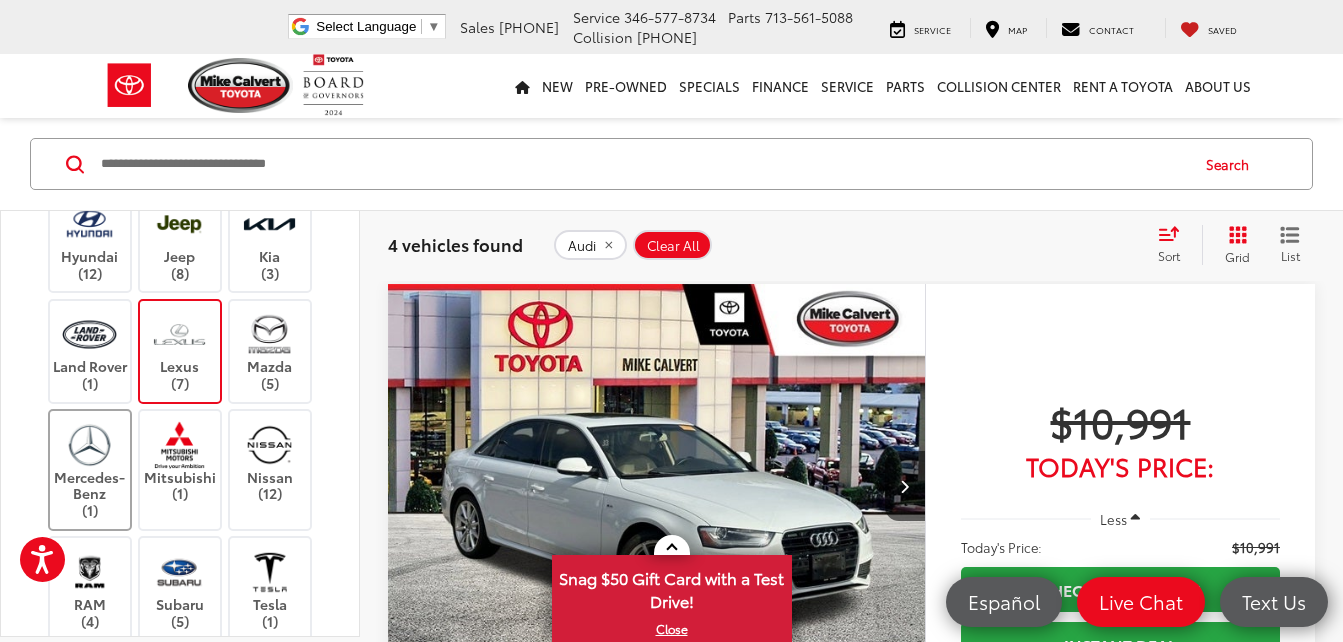 click on "Mercedes-Benz   (1)" at bounding box center (90, 470) 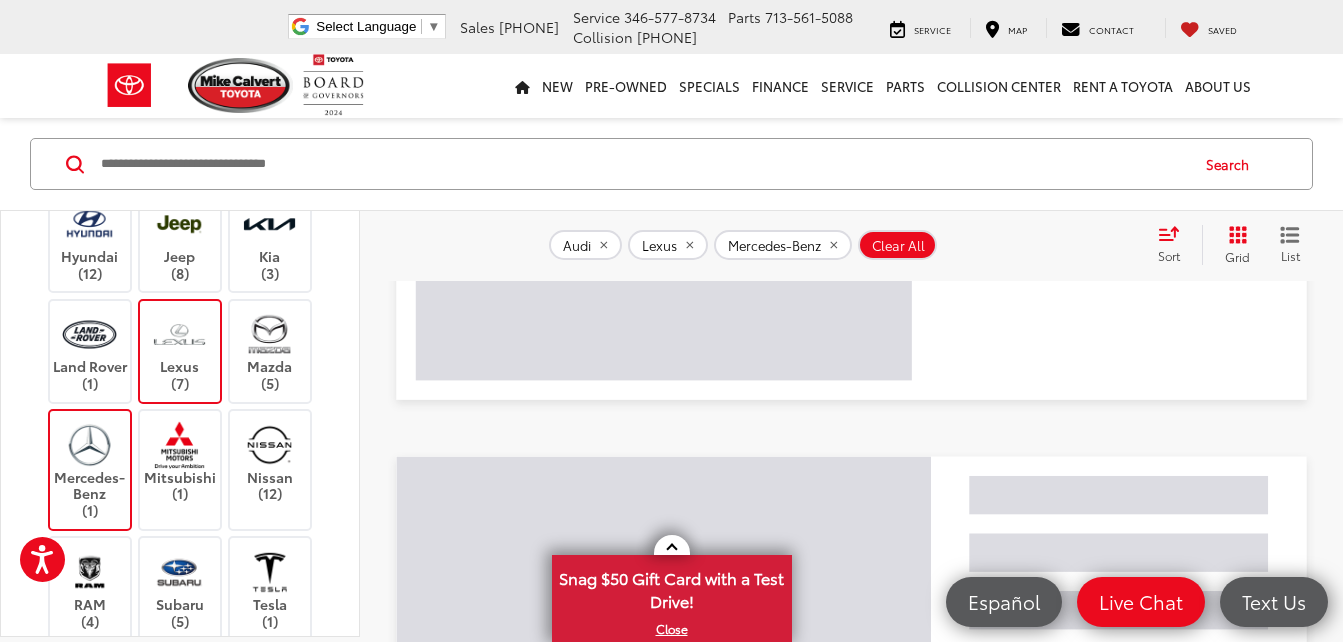 scroll, scrollTop: 55, scrollLeft: 0, axis: vertical 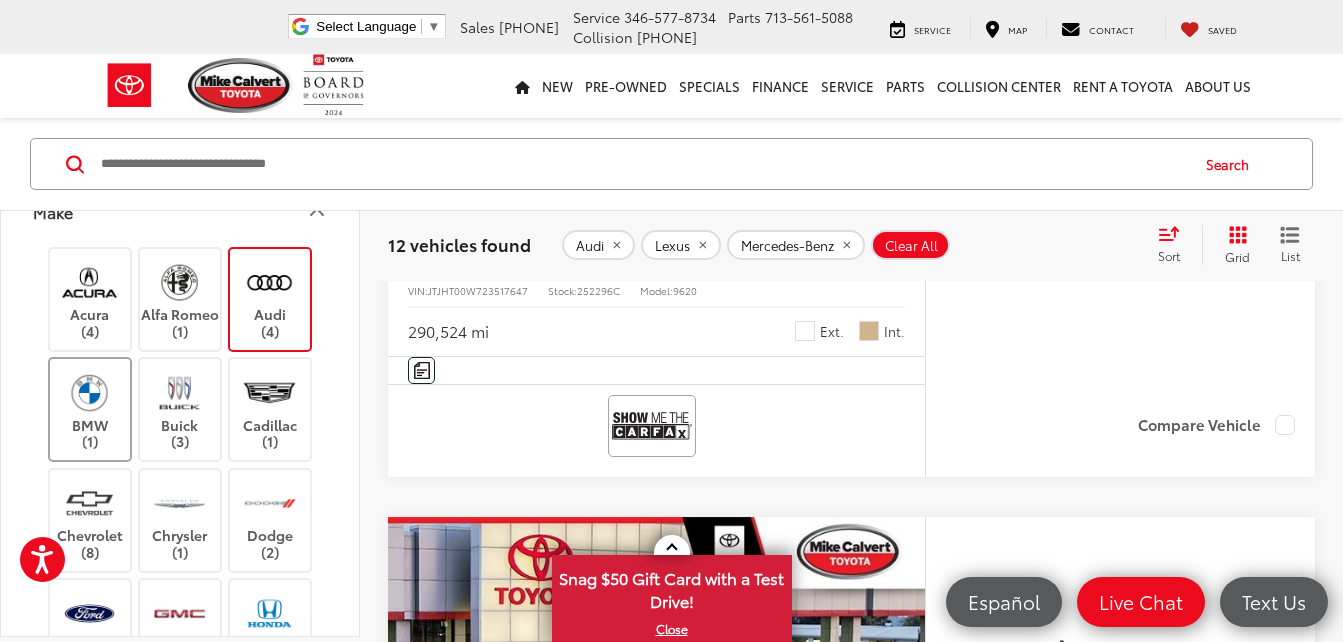 click at bounding box center (89, 392) 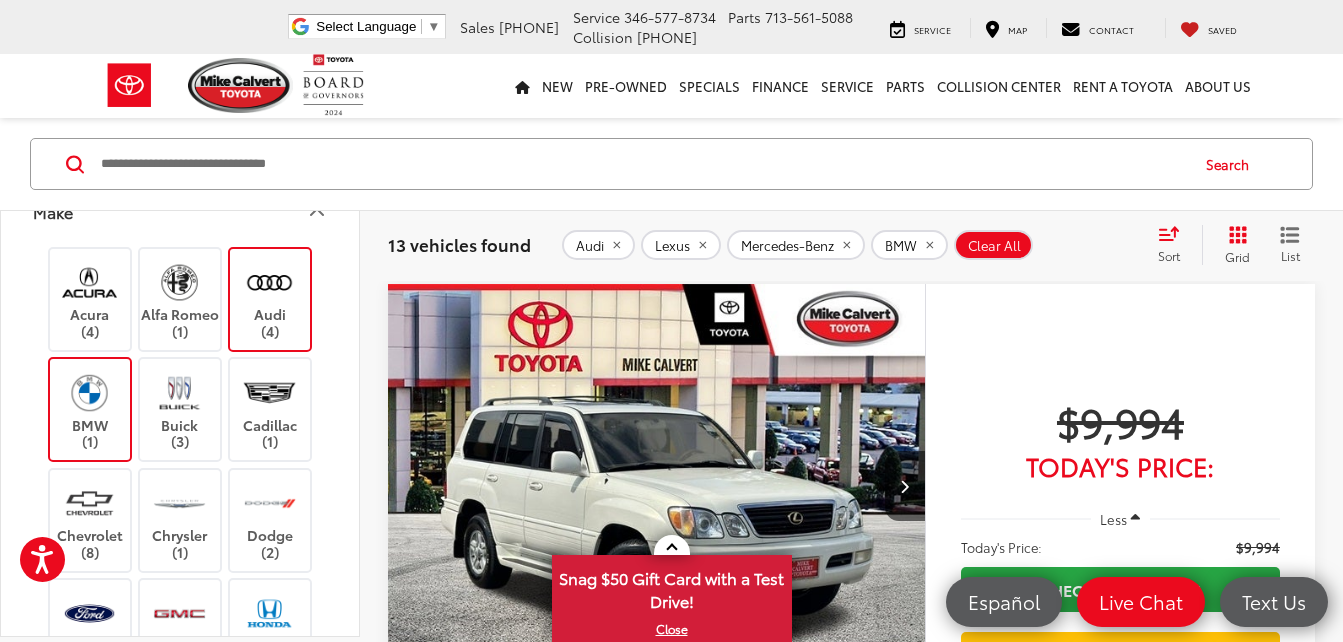 click at bounding box center [89, 392] 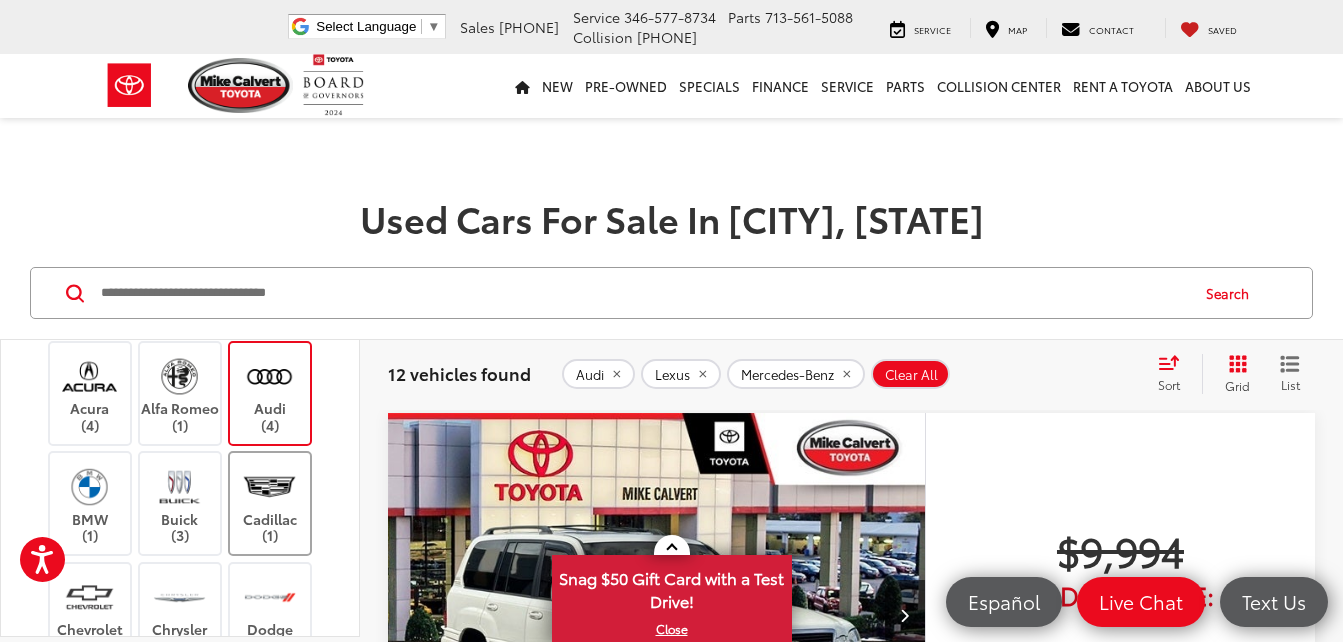 scroll, scrollTop: 100, scrollLeft: 0, axis: vertical 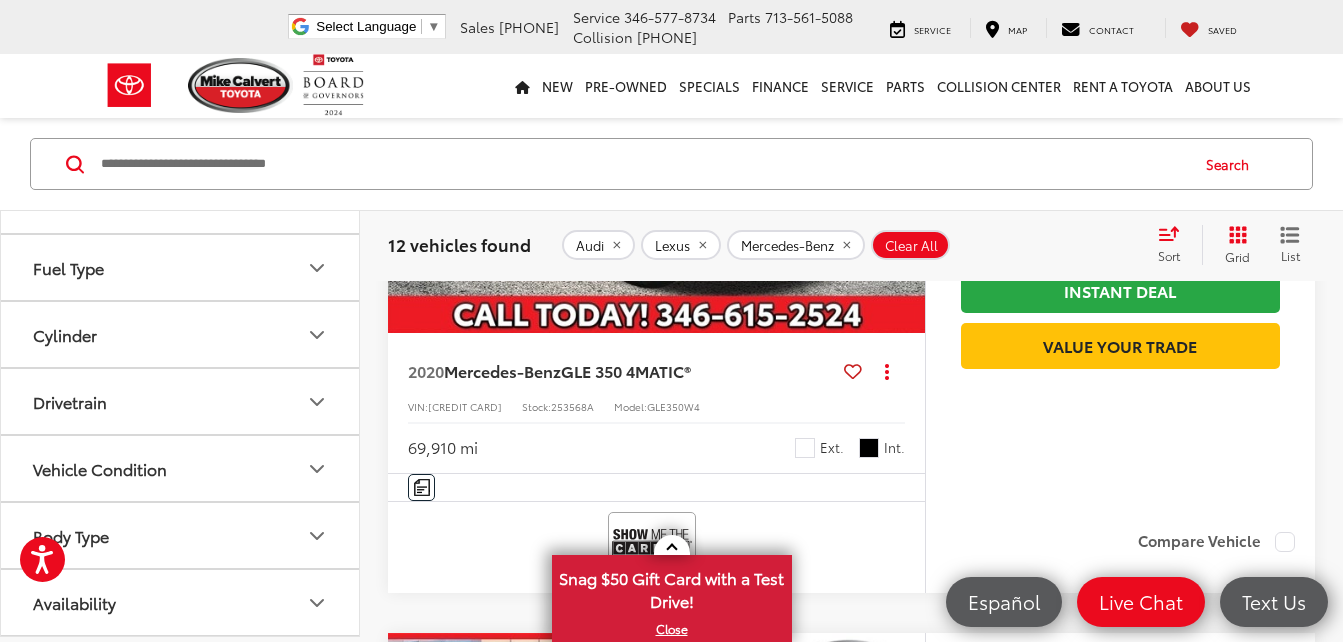 drag, startPoint x: 167, startPoint y: 523, endPoint x: 155, endPoint y: 527, distance: 12.649111 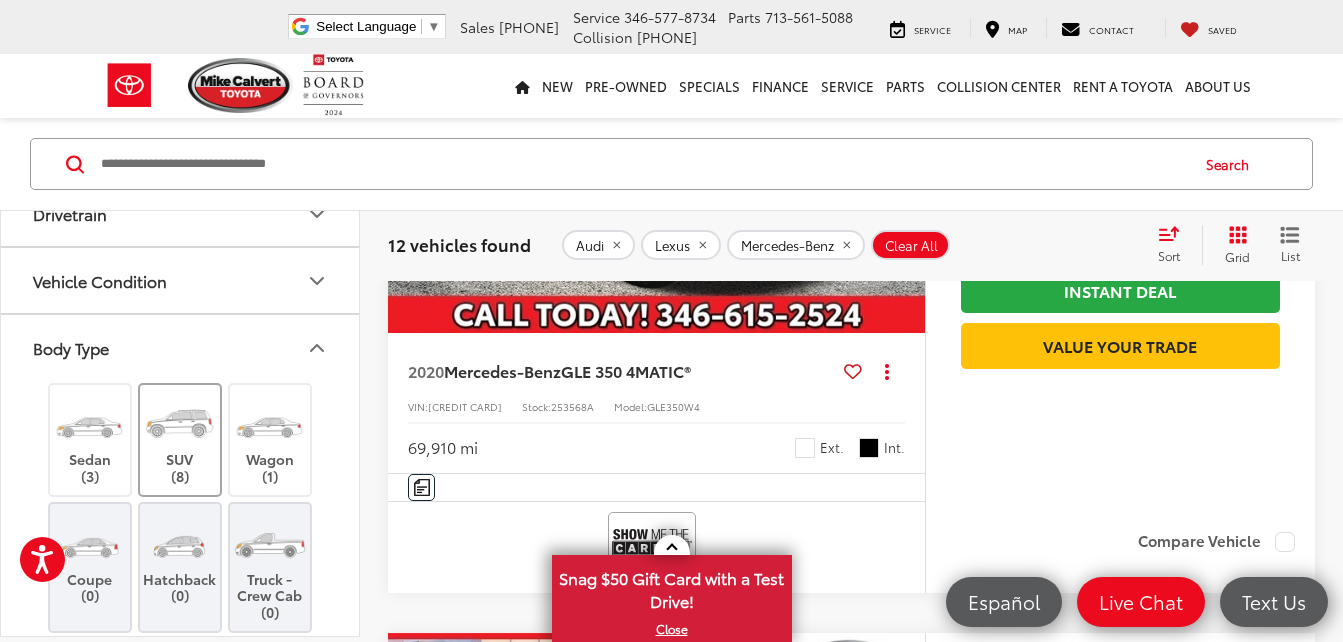 scroll, scrollTop: 1741, scrollLeft: 0, axis: vertical 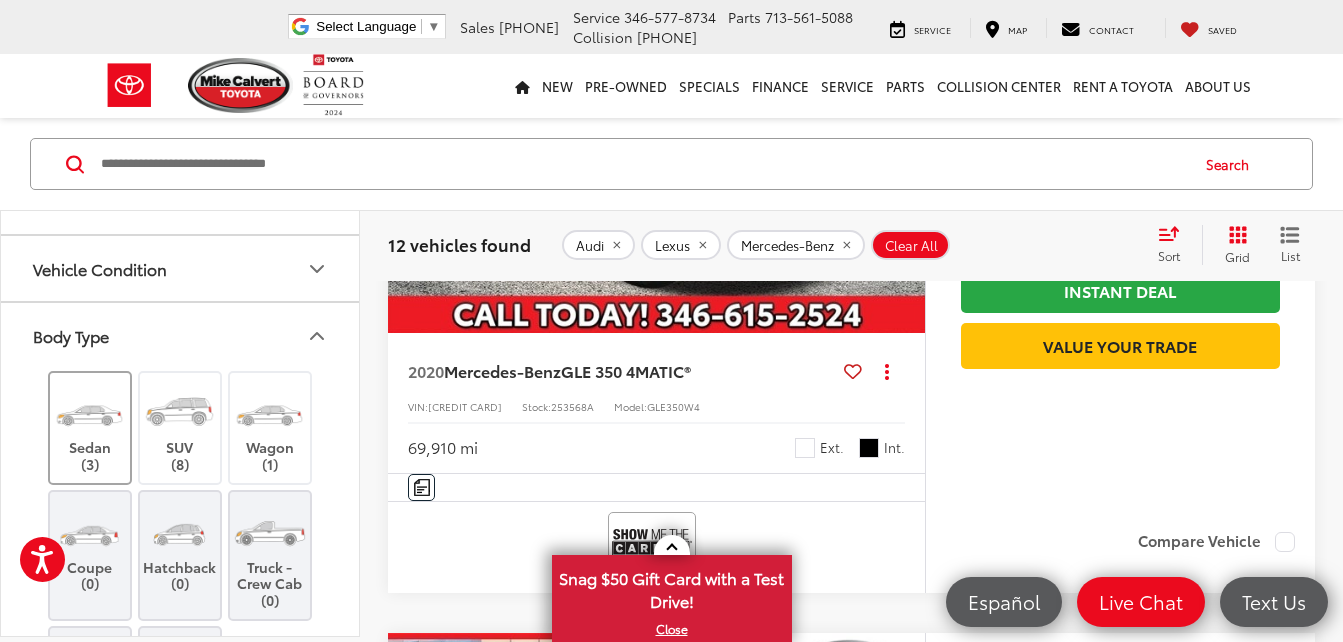 click at bounding box center [89, 411] 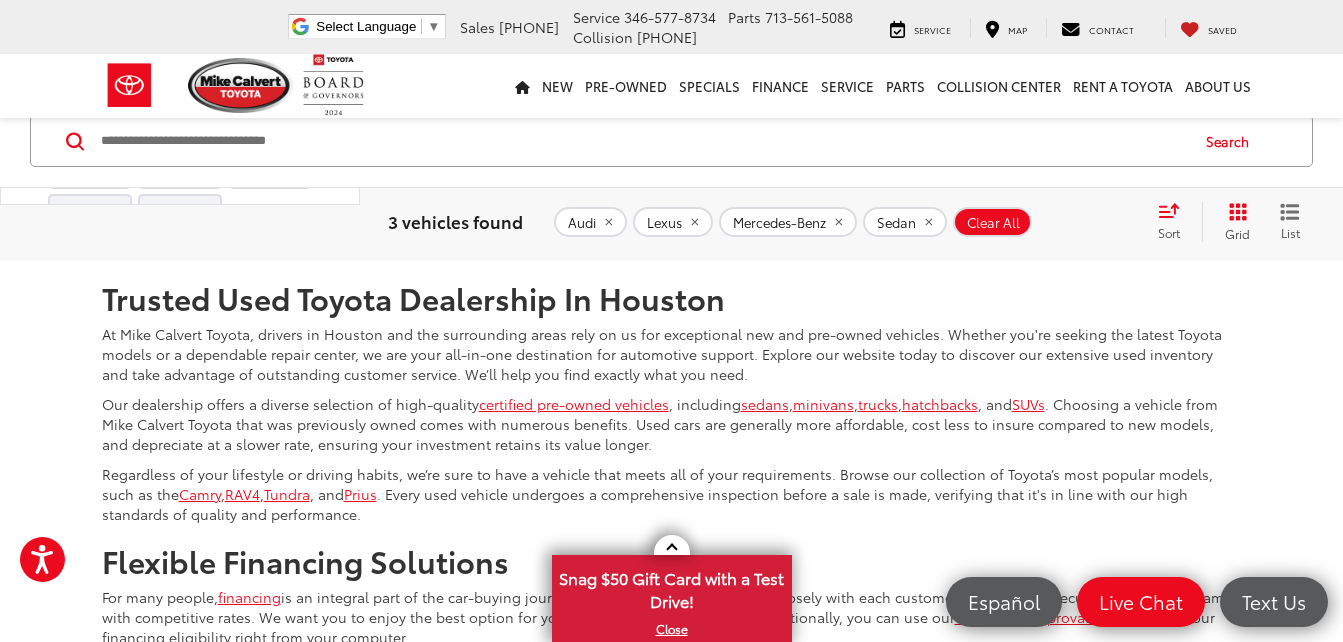 scroll, scrollTop: 2500, scrollLeft: 0, axis: vertical 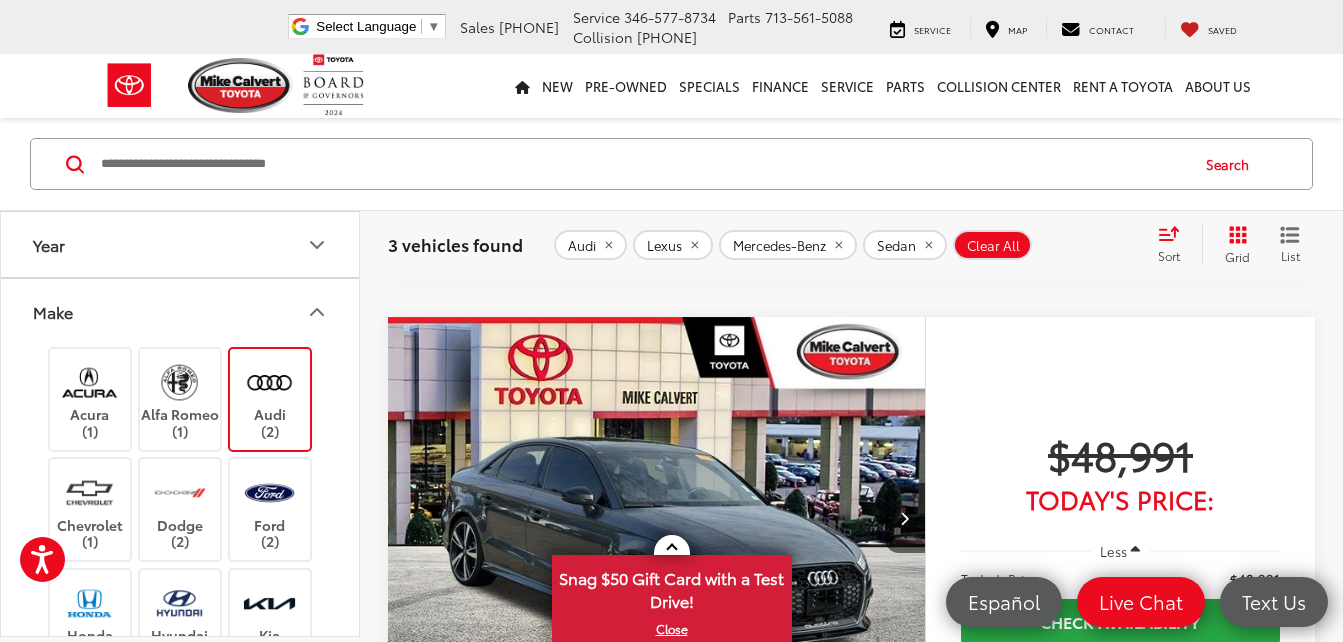 click at bounding box center (269, 382) 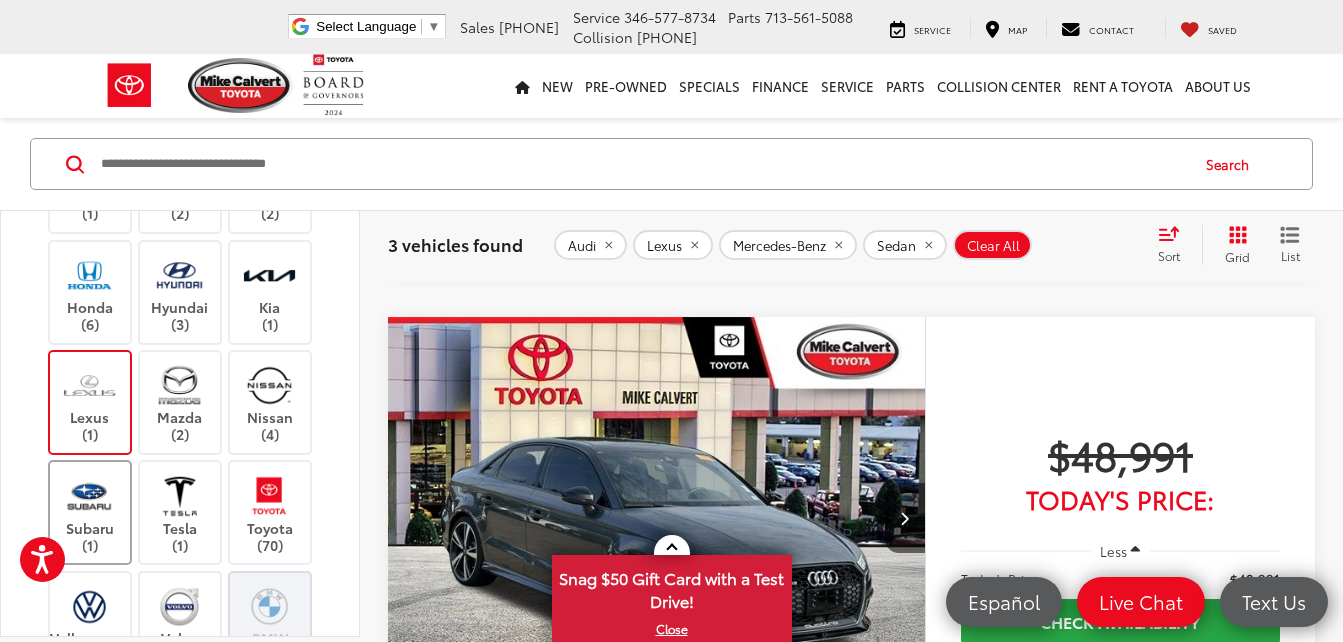 scroll, scrollTop: 500, scrollLeft: 0, axis: vertical 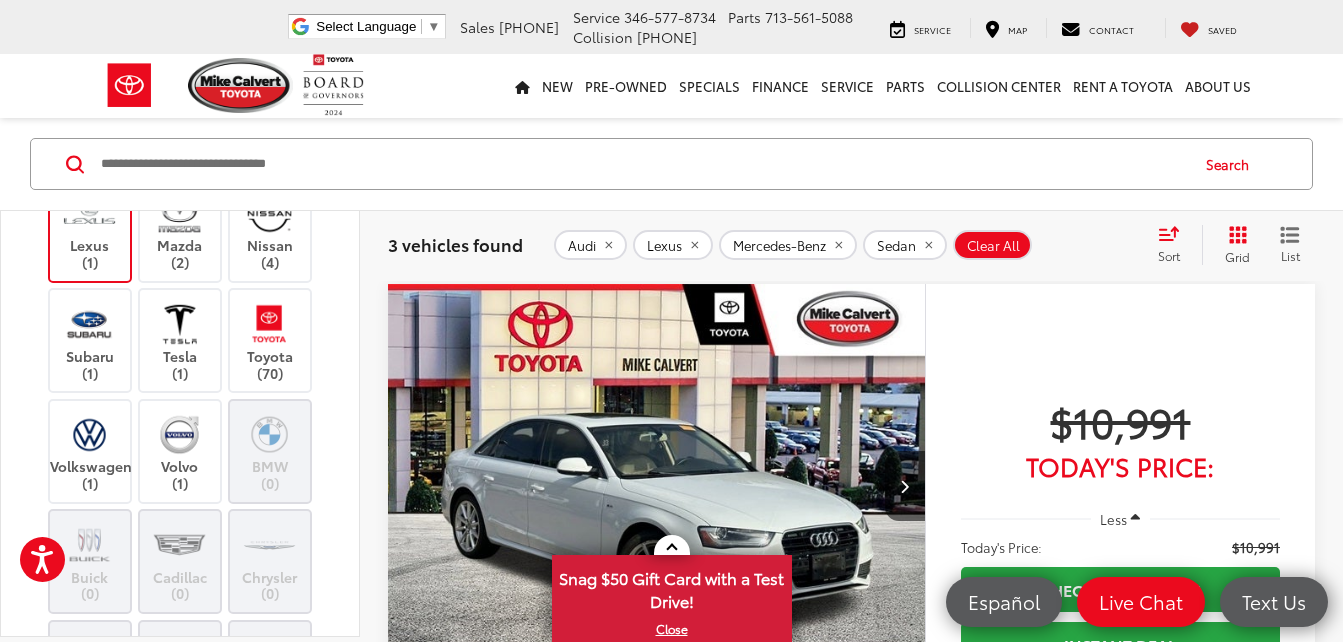 click on "Lexus   (1)" at bounding box center [90, 230] 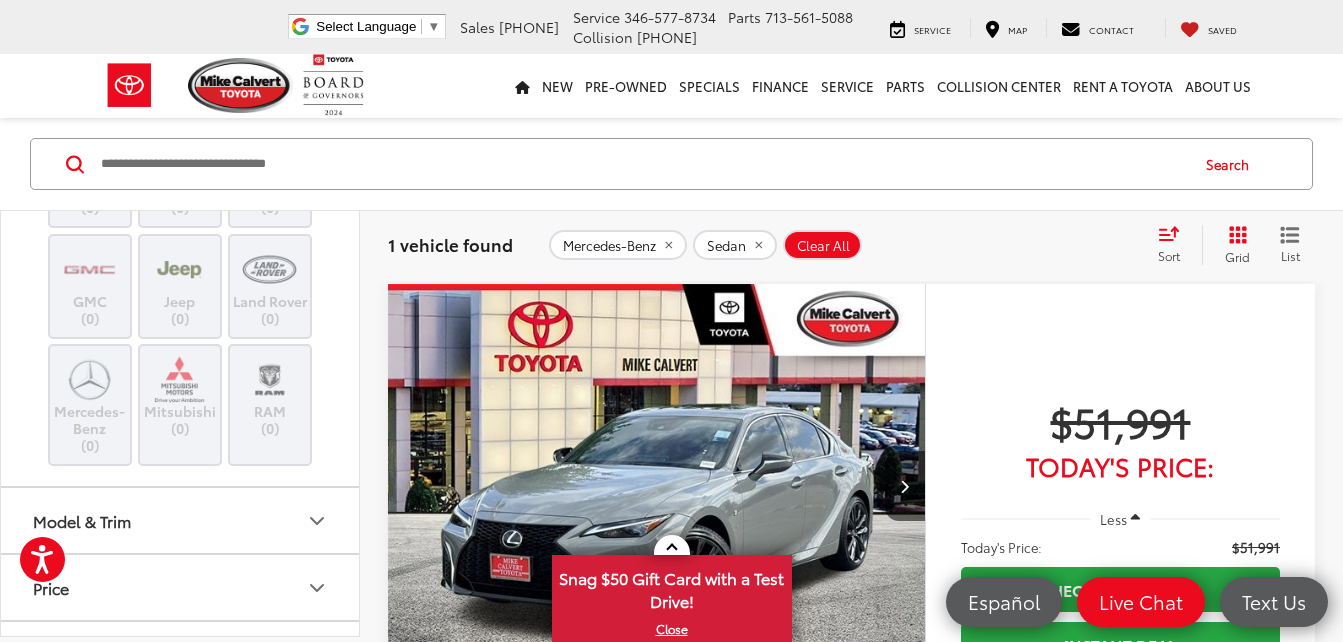 scroll, scrollTop: 1000, scrollLeft: 0, axis: vertical 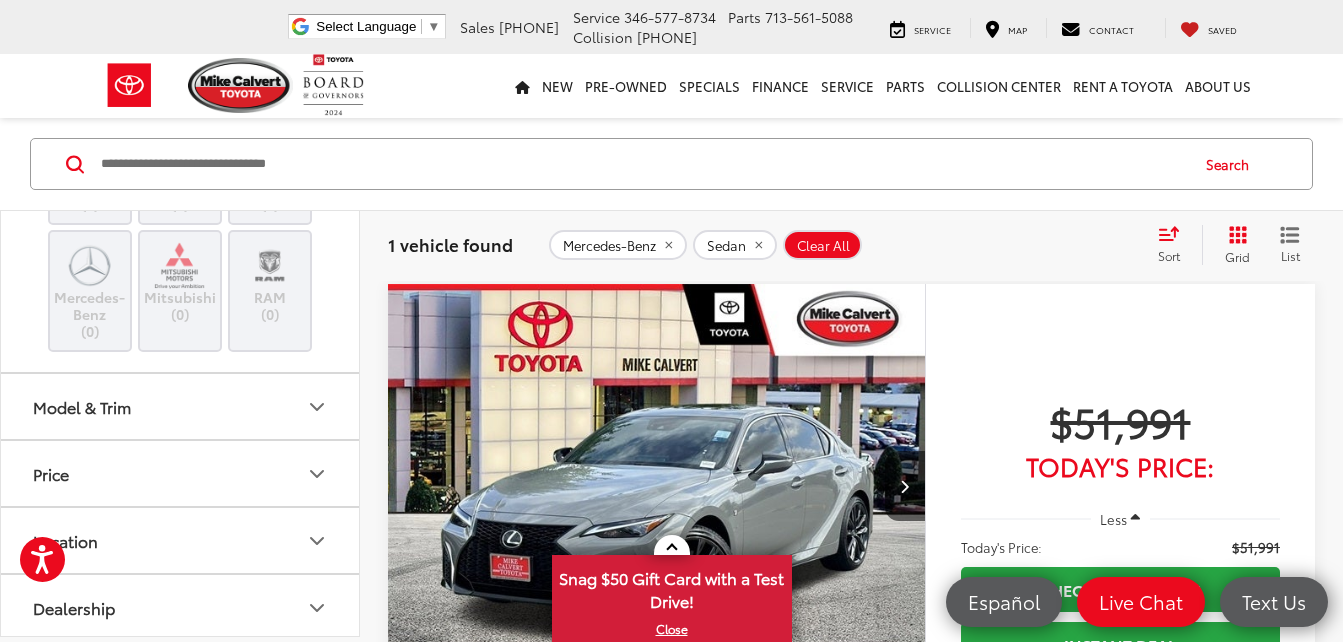 click at bounding box center (89, 265) 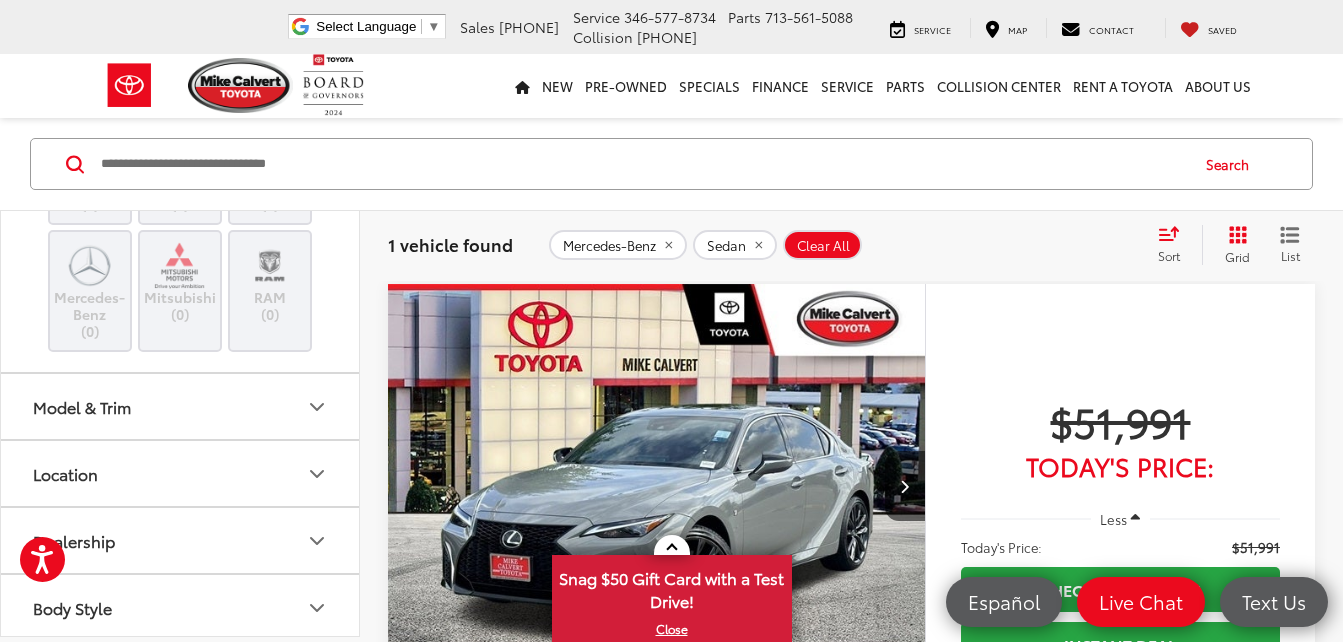 click at bounding box center [89, 265] 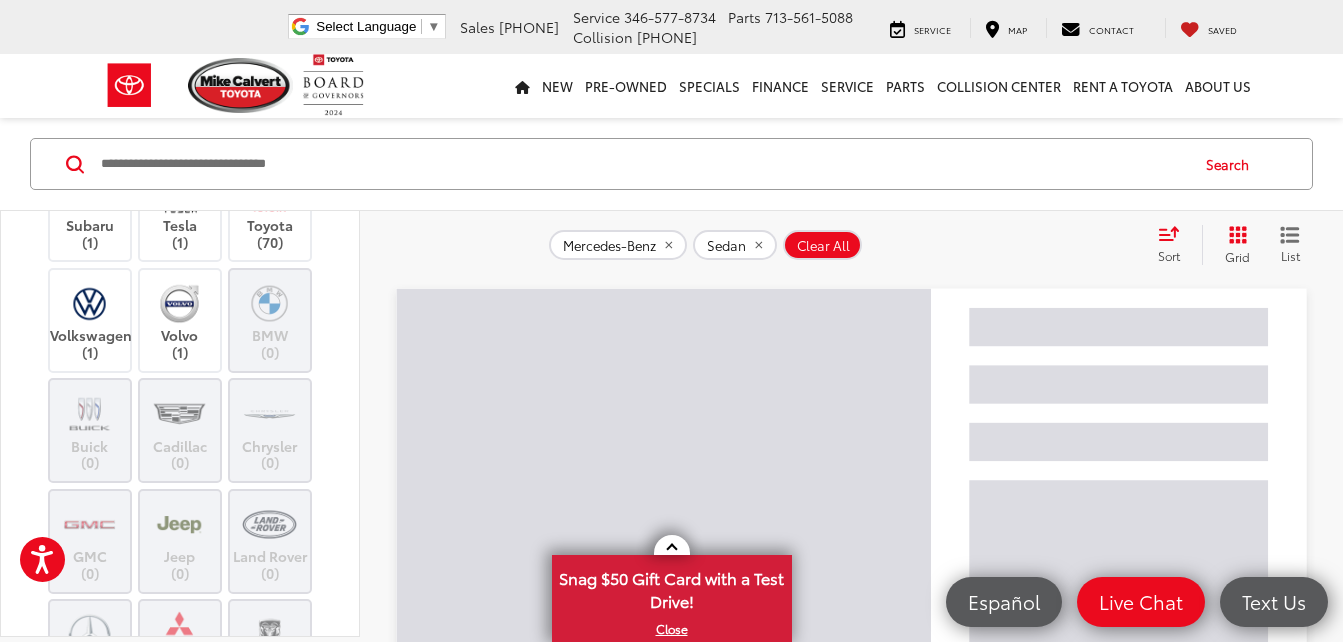 scroll, scrollTop: 433, scrollLeft: 0, axis: vertical 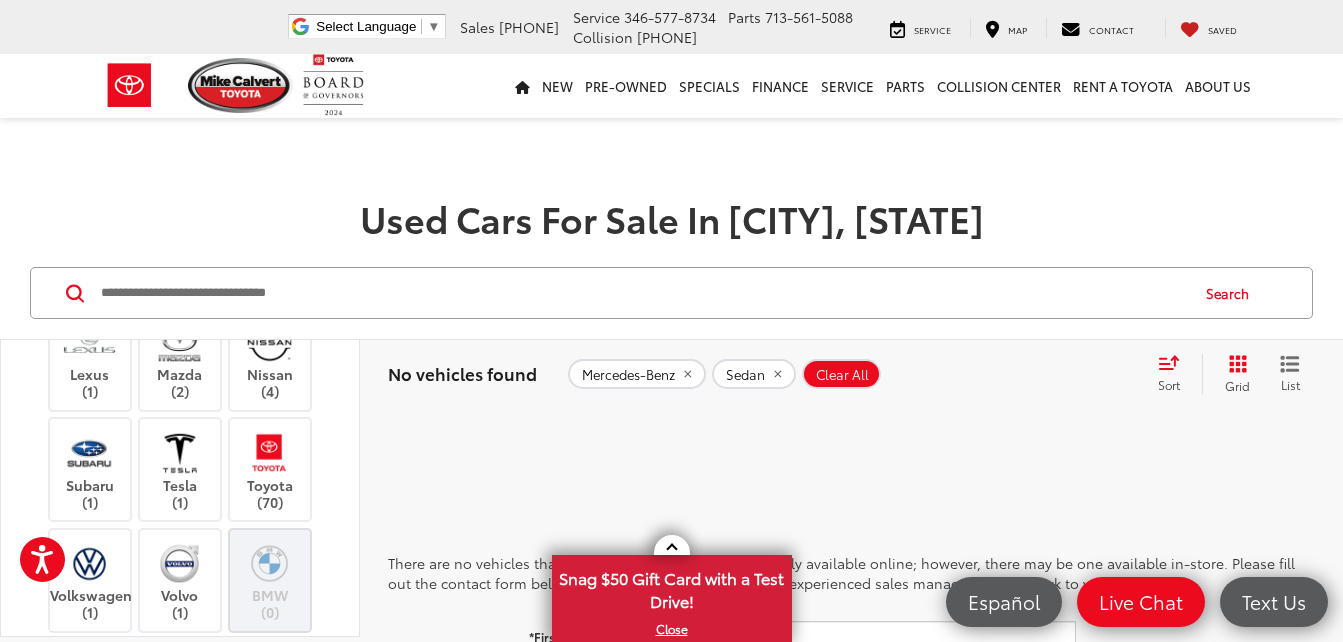 click on "Clear All" at bounding box center (842, 375) 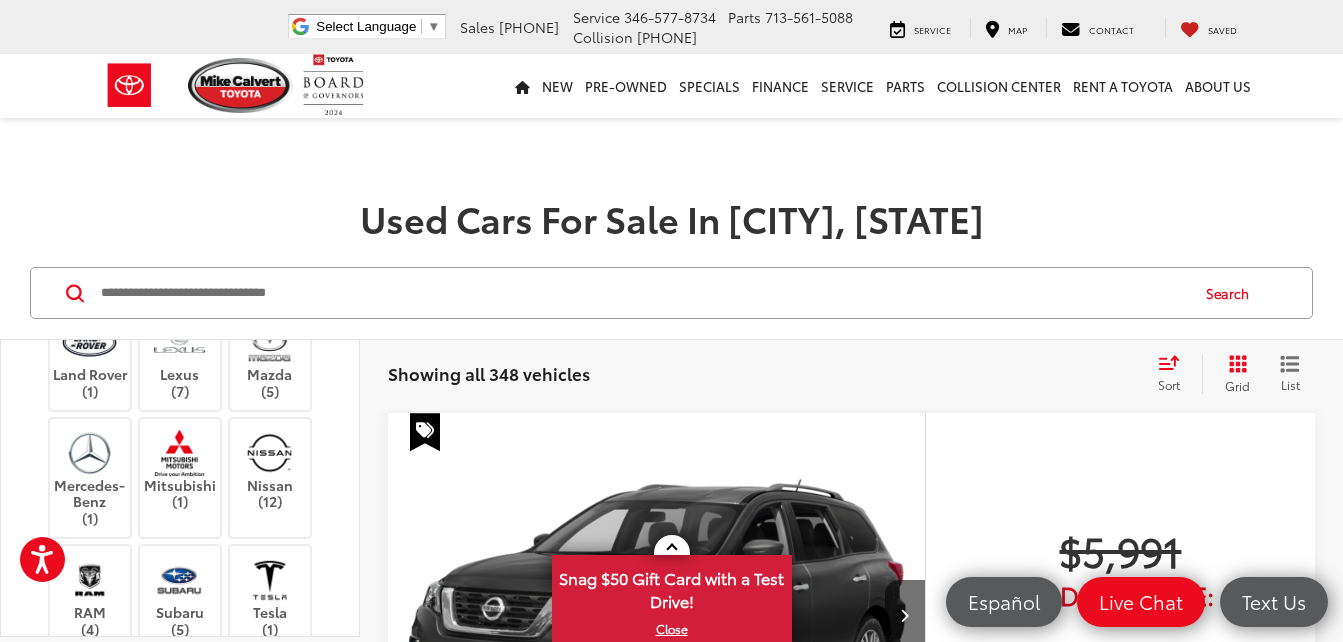 scroll, scrollTop: 221, scrollLeft: 0, axis: vertical 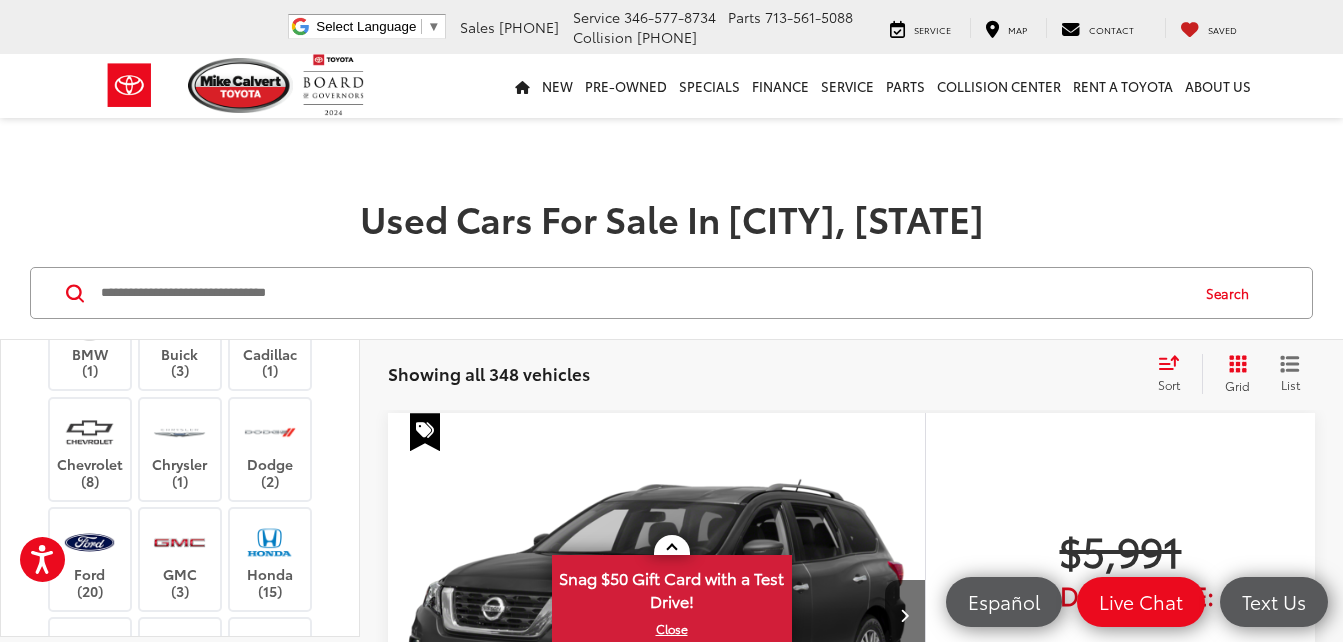 click at bounding box center (671, 158) 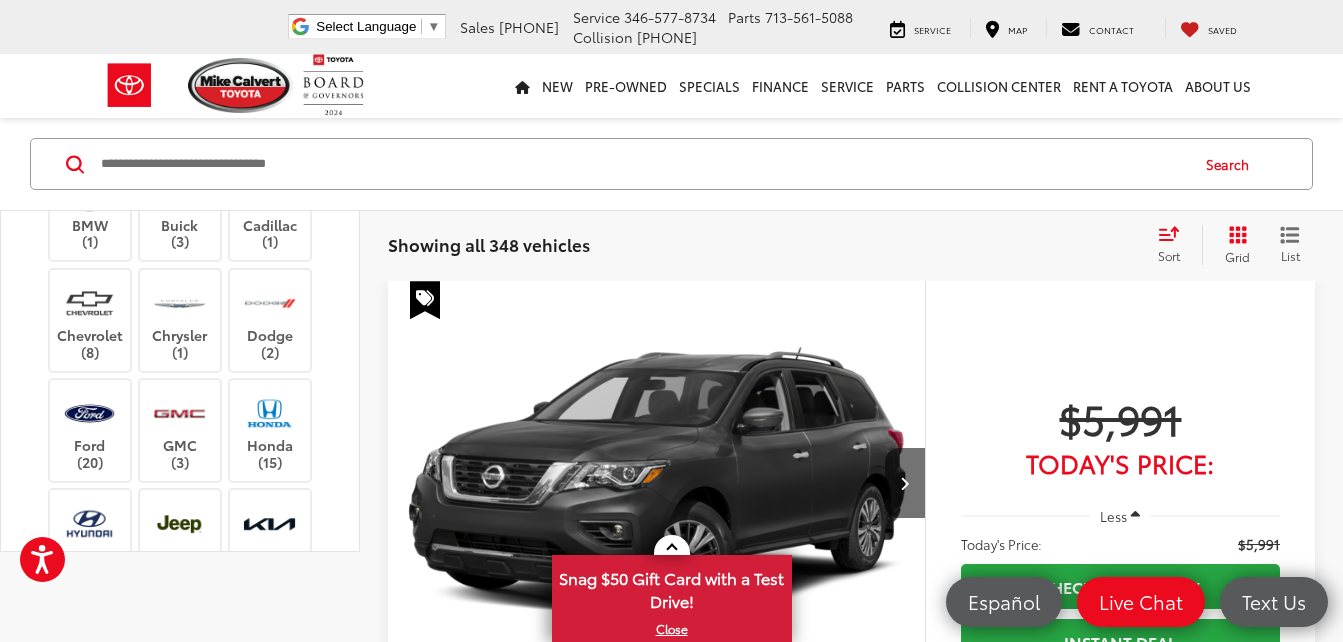 scroll, scrollTop: 0, scrollLeft: 0, axis: both 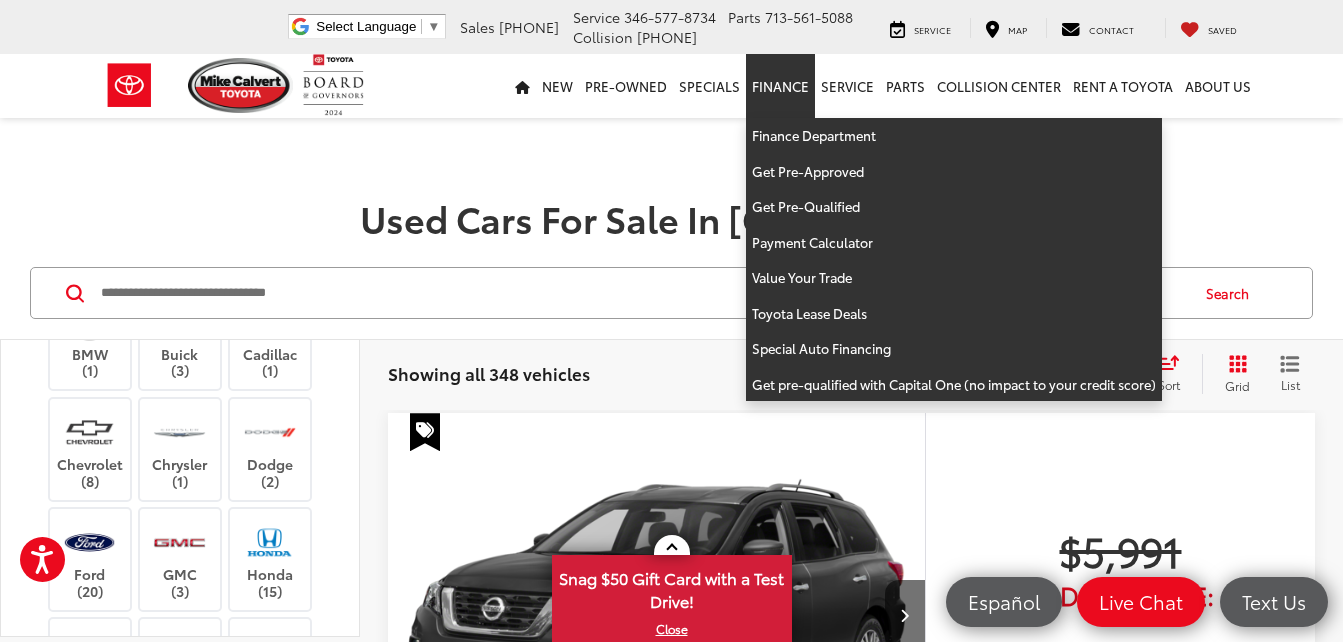 click on "Finance" at bounding box center [780, 86] 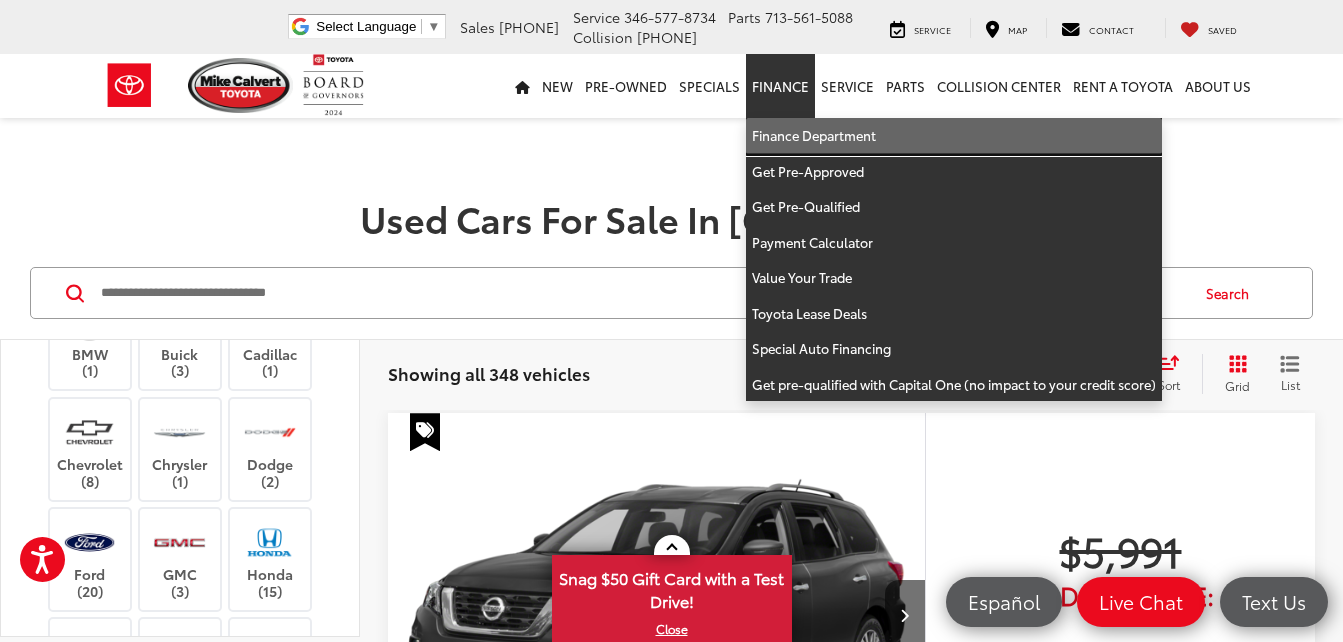 click on "Finance Department" at bounding box center (954, 136) 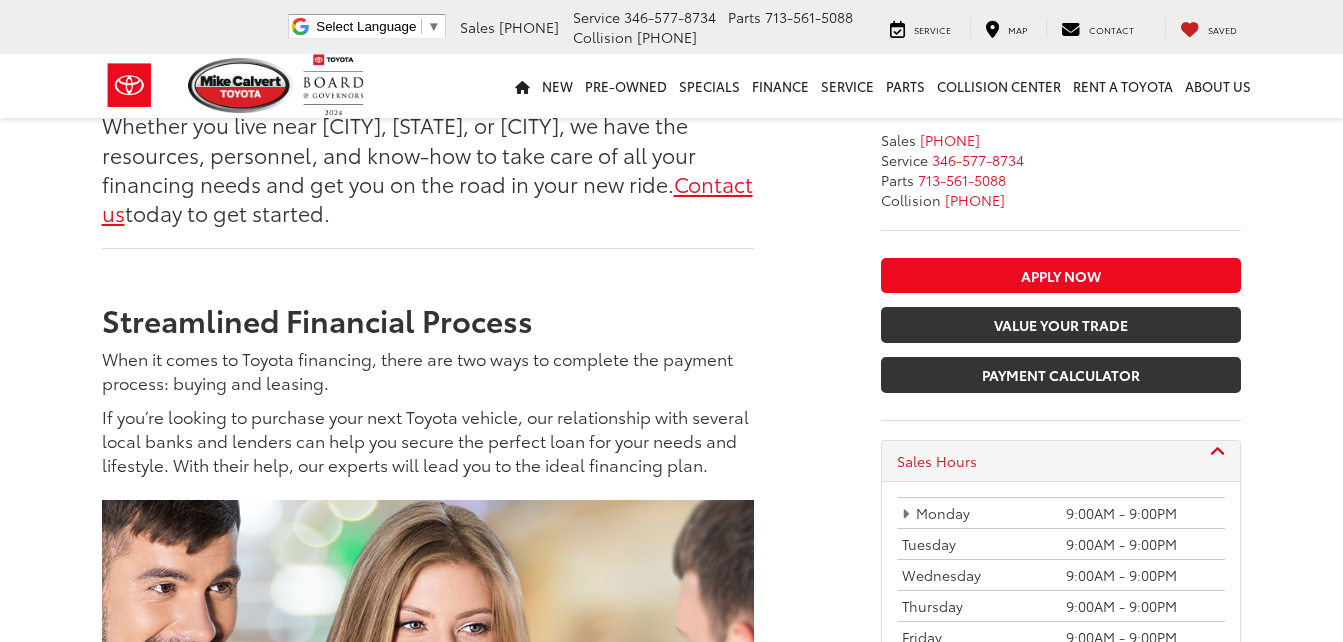scroll, scrollTop: 1374, scrollLeft: 0, axis: vertical 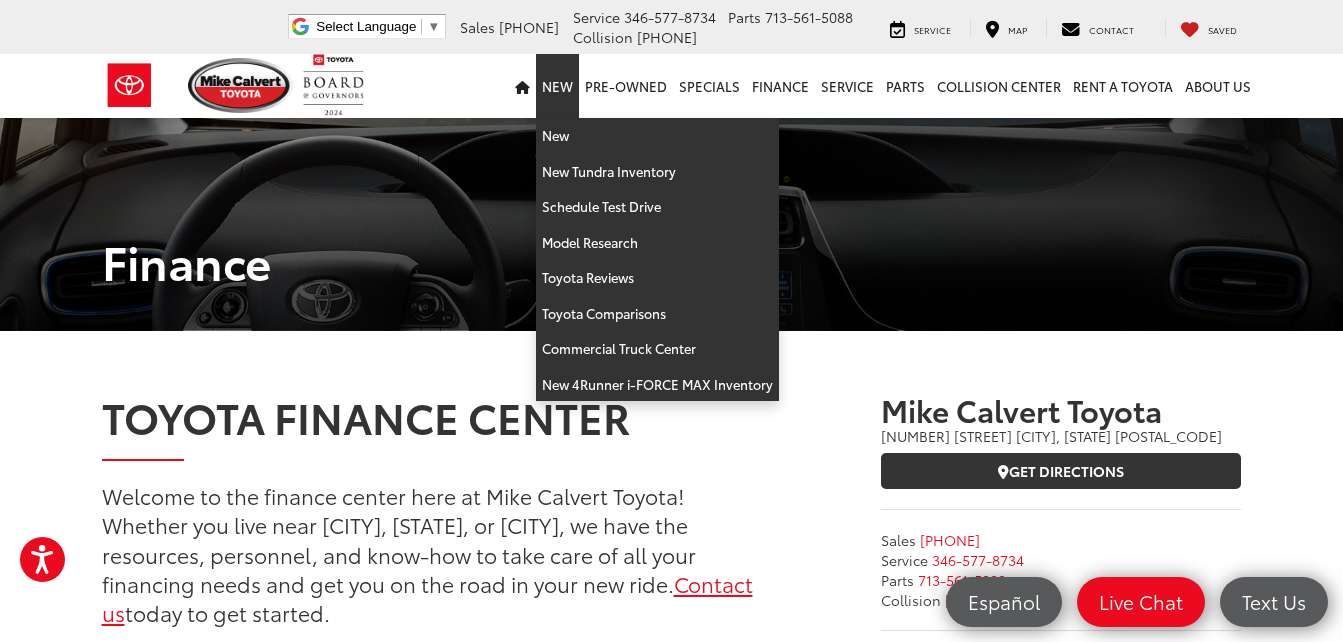 click on "New" at bounding box center (557, 86) 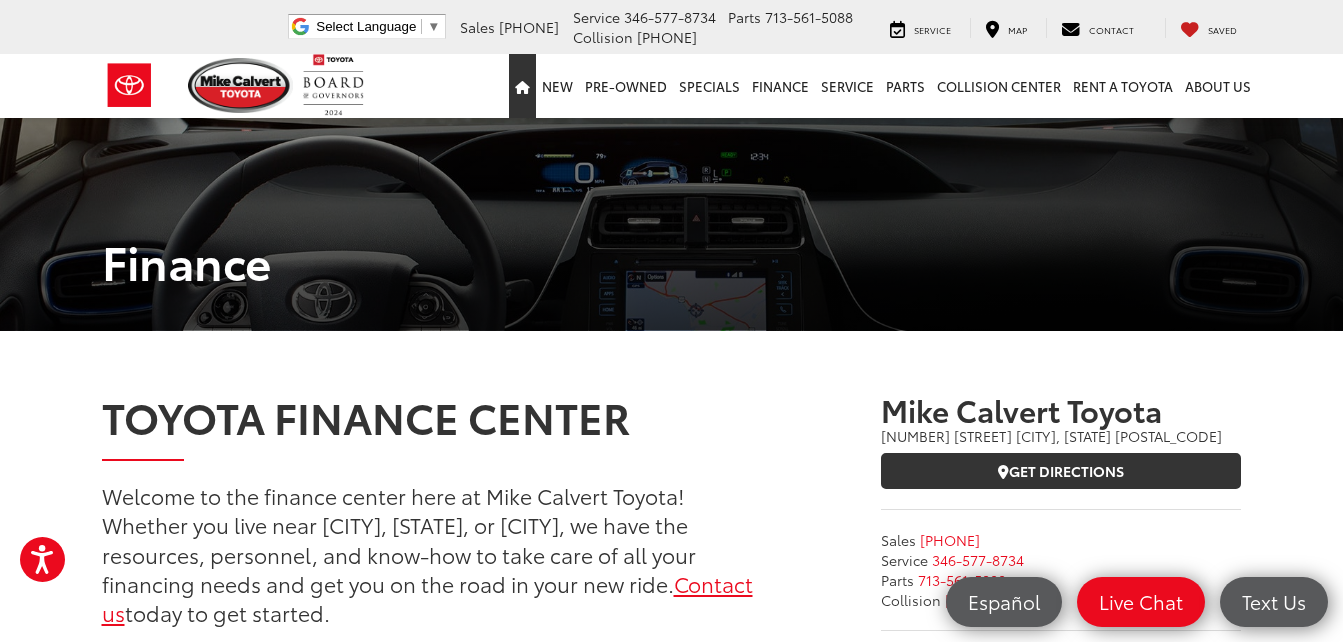 click at bounding box center (522, 87) 